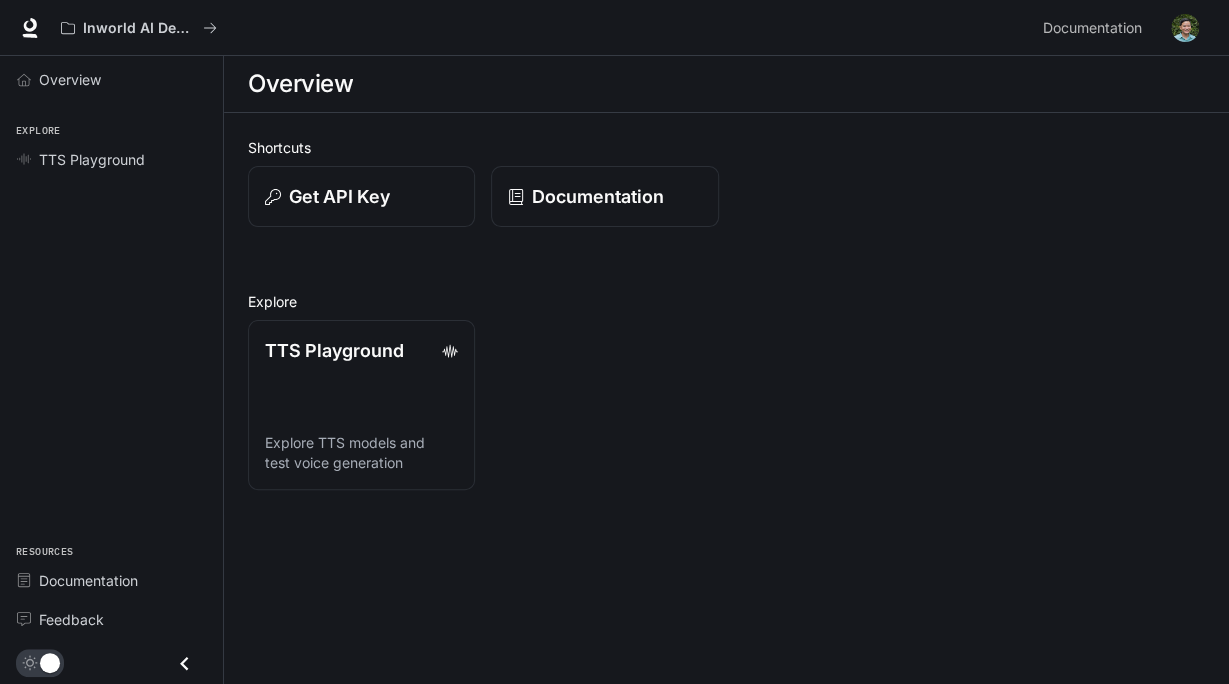 scroll, scrollTop: 0, scrollLeft: 0, axis: both 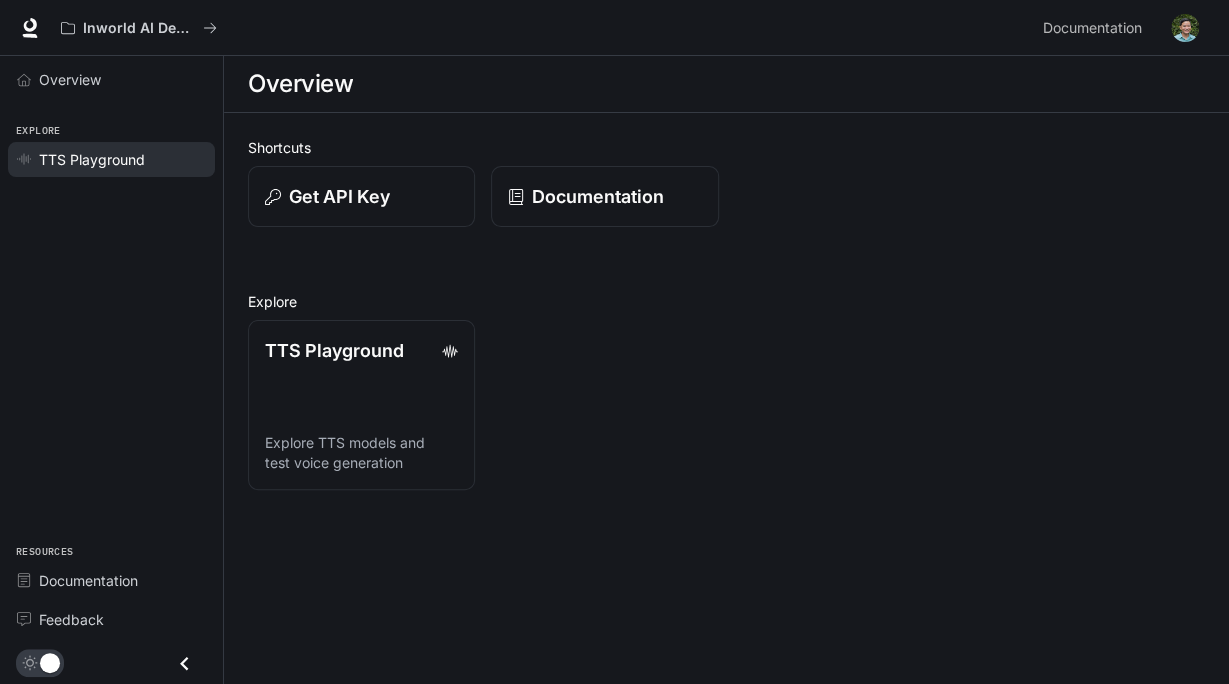 click on "TTS Playground" at bounding box center [92, 159] 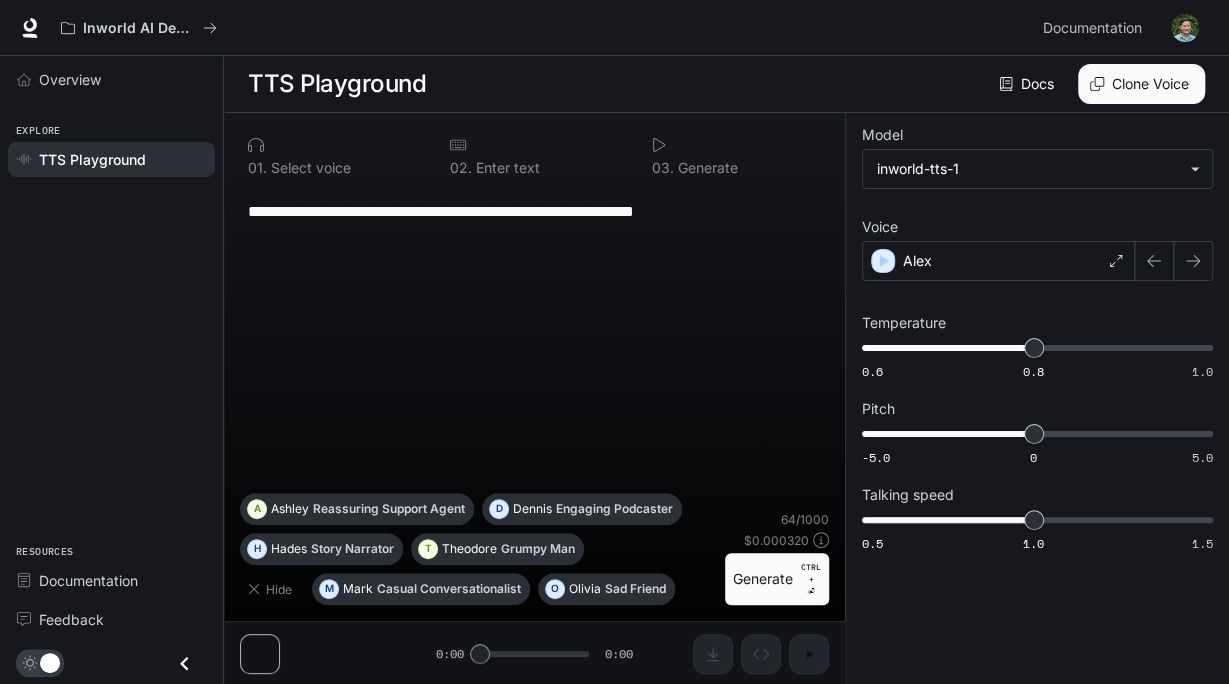 click on "**********" at bounding box center [534, 340] 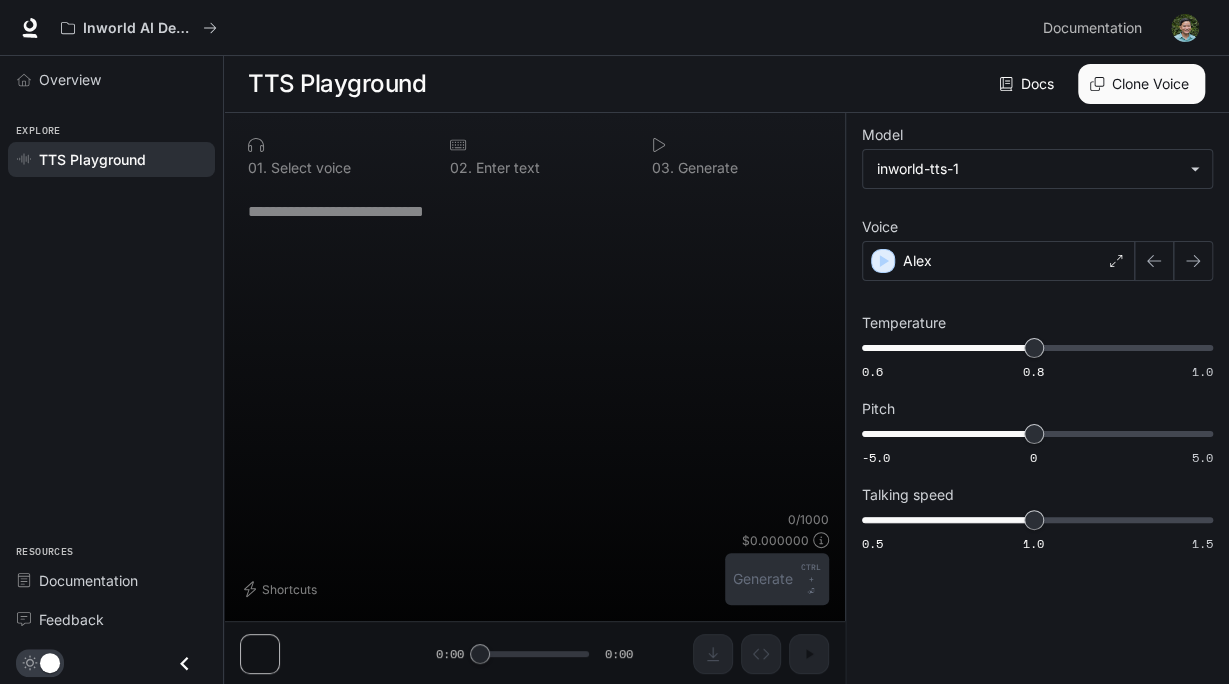 click on "0 1 .   Select voice" at bounding box center (333, 156) 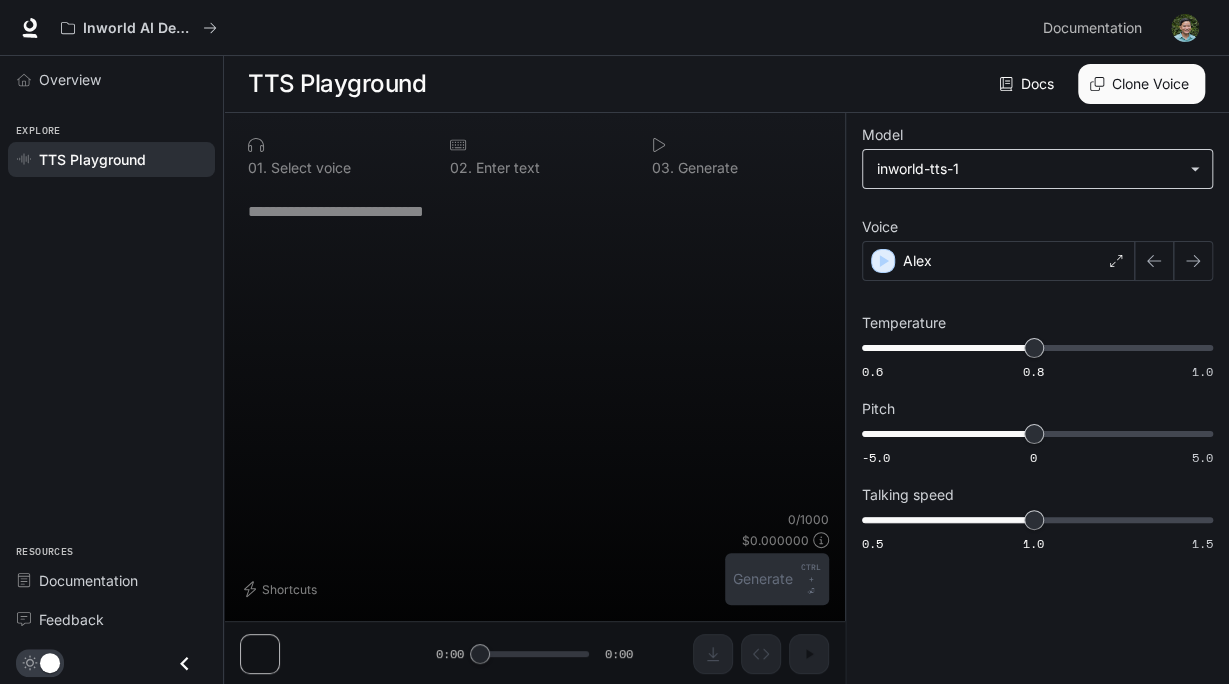 click on "**********" at bounding box center (614, 342) 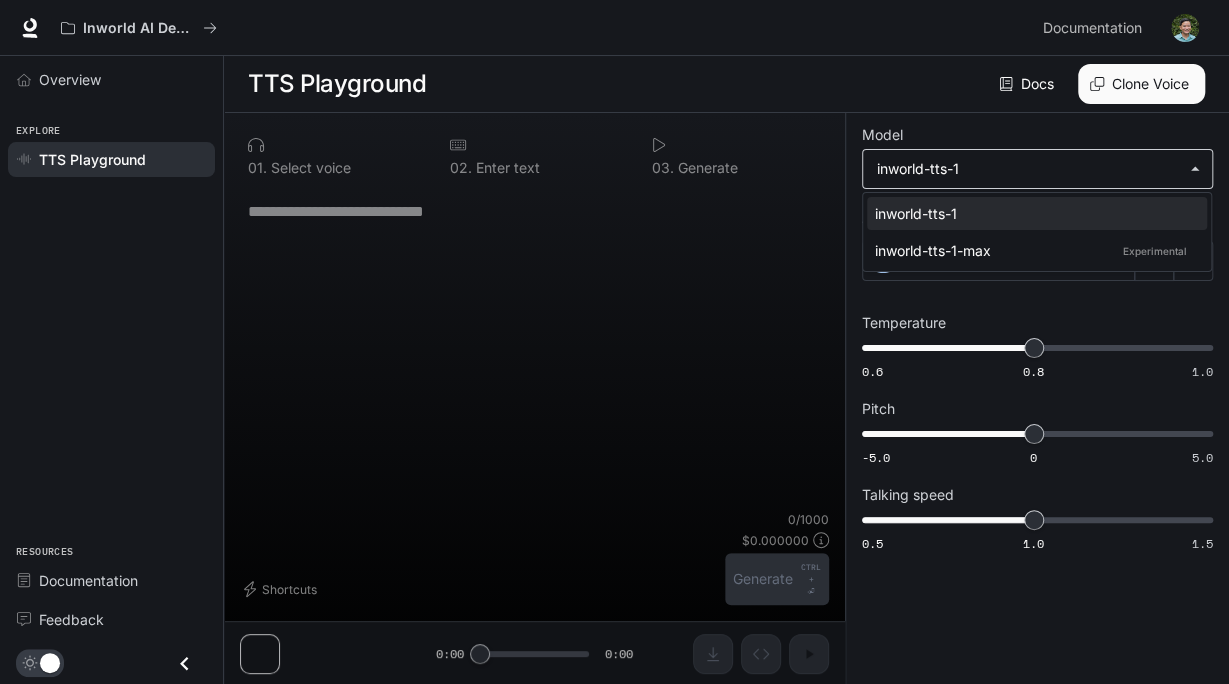 click at bounding box center (614, 342) 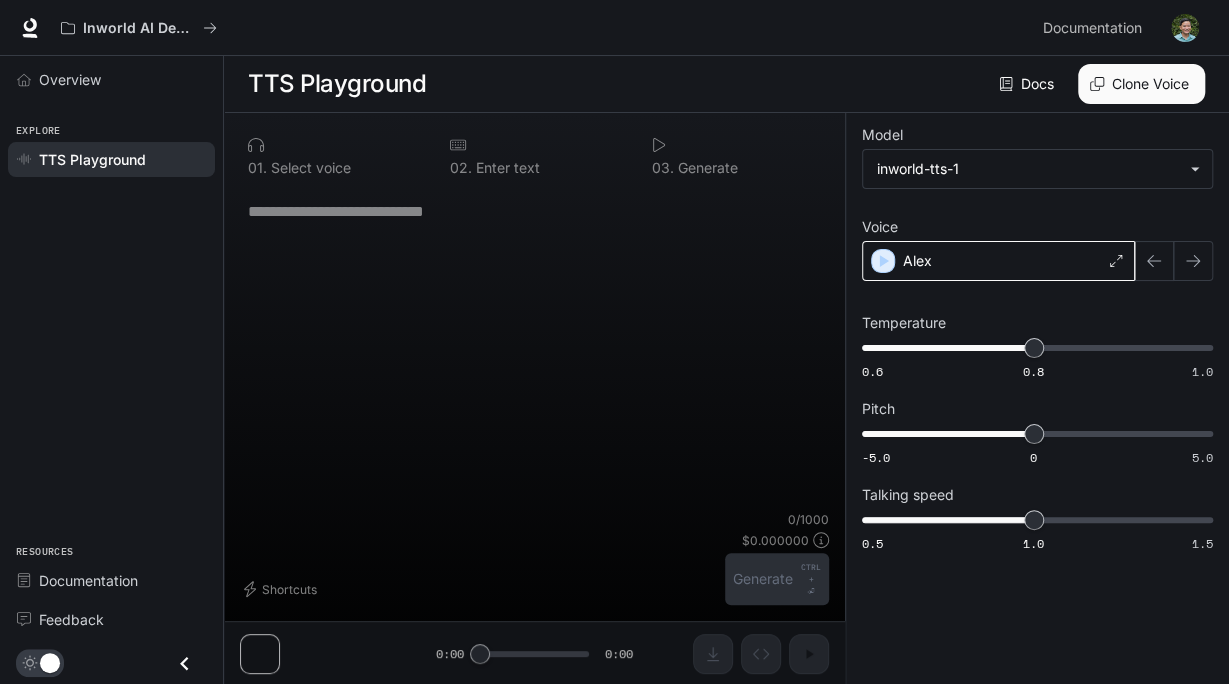 click on "Alex" at bounding box center [998, 261] 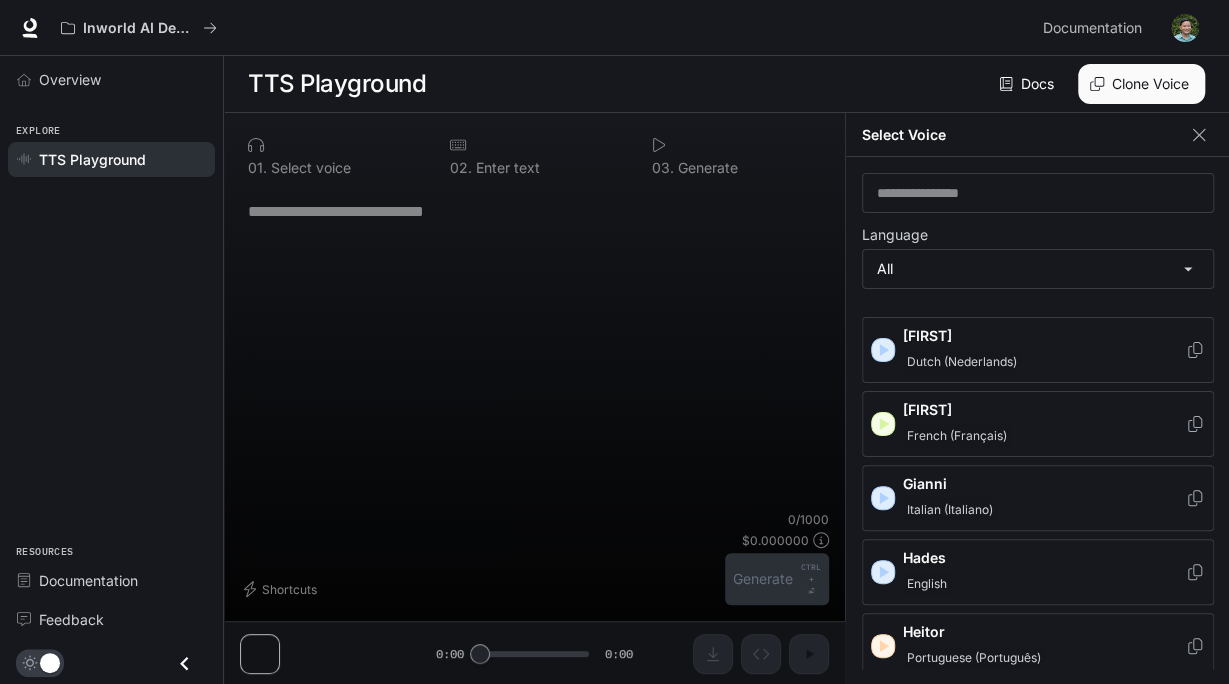 scroll, scrollTop: 0, scrollLeft: 0, axis: both 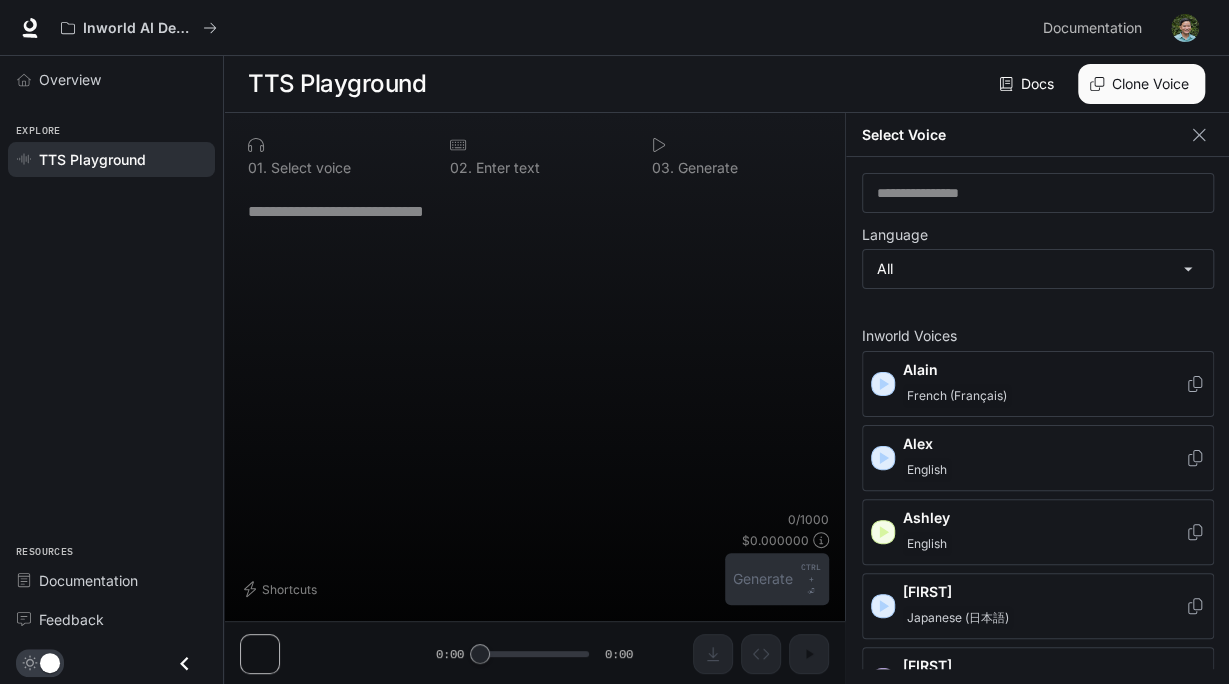 click on "[FIRST] French (Français)" at bounding box center [1044, 384] 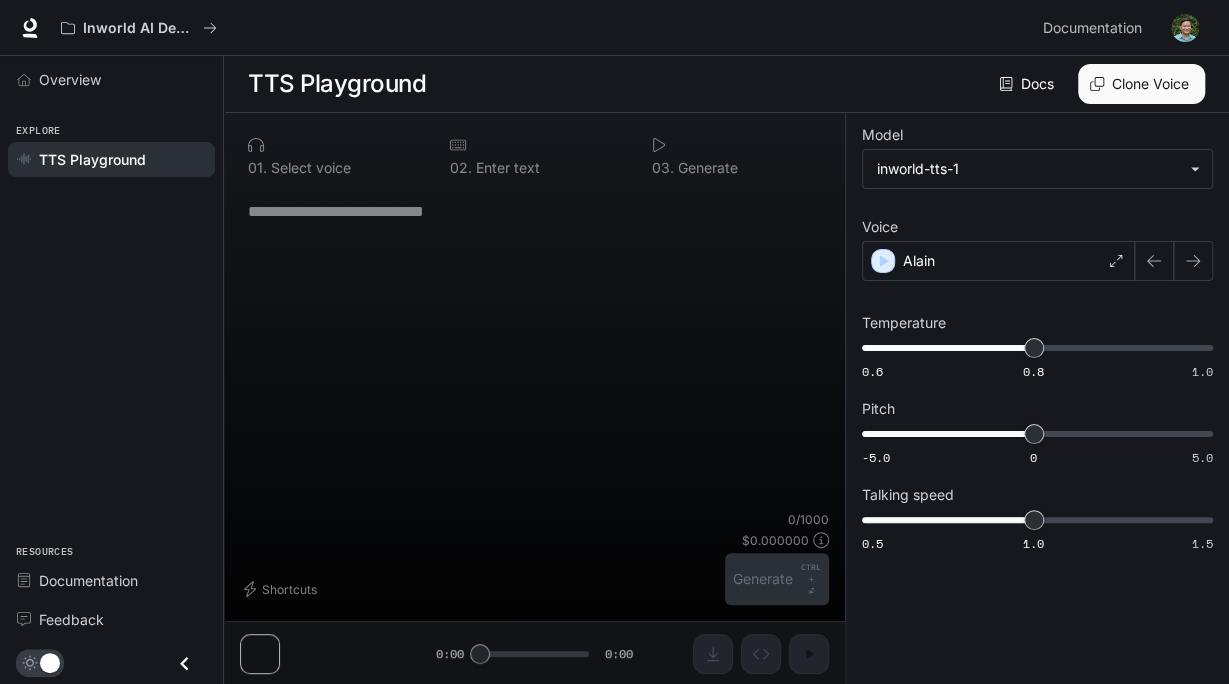 click on "* ​" at bounding box center [534, 349] 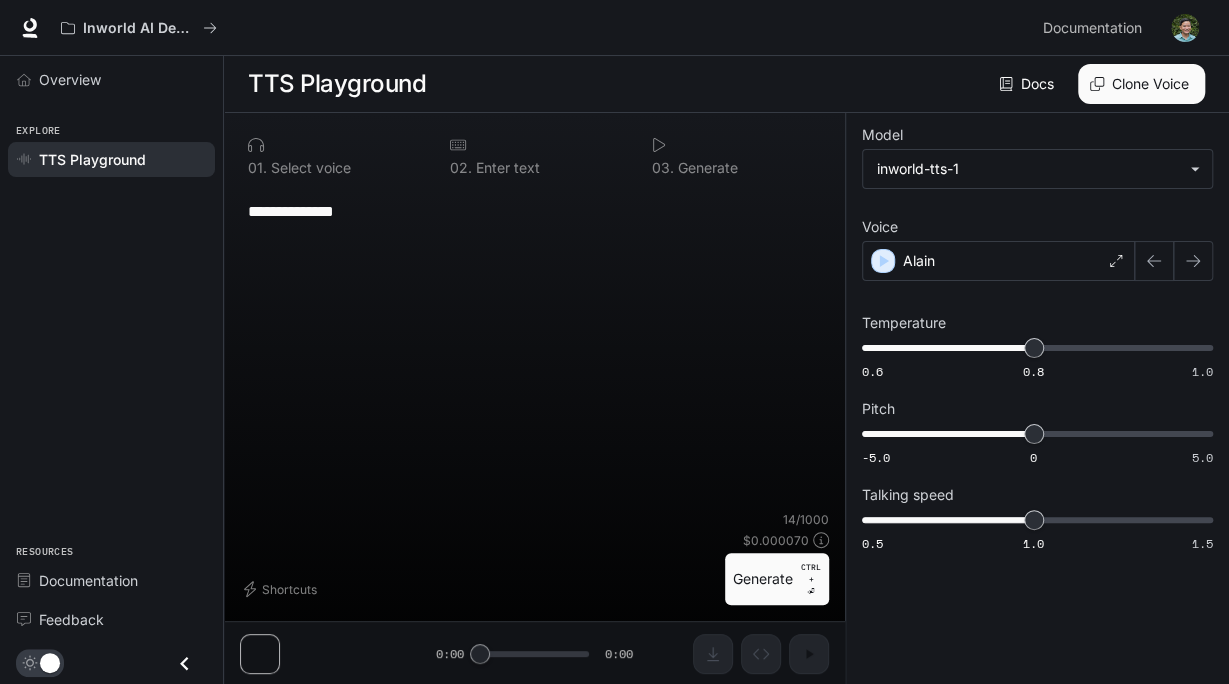 type on "**********" 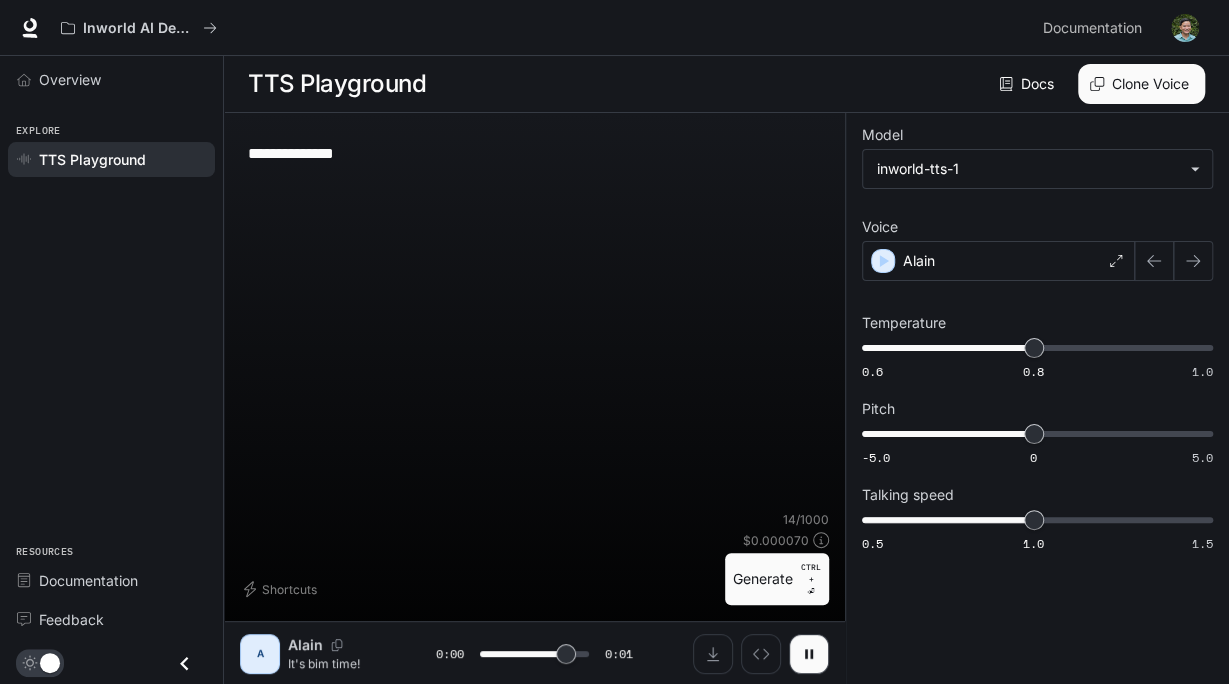type on "*" 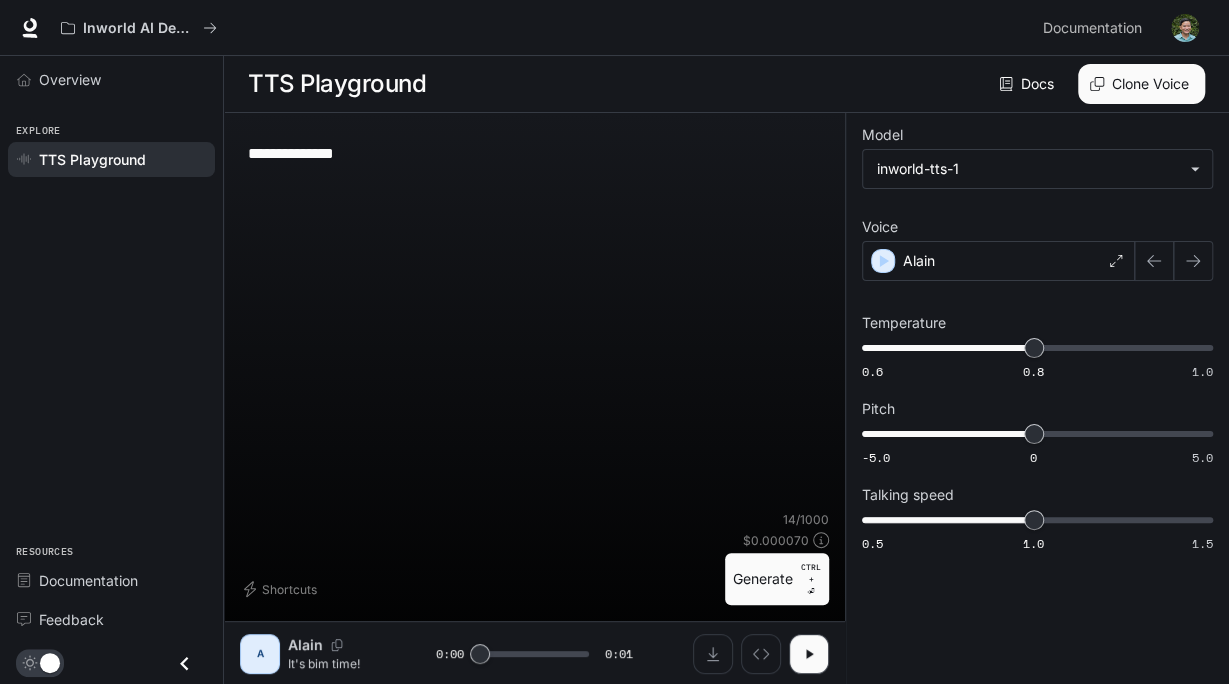 click on "**********" at bounding box center [534, 320] 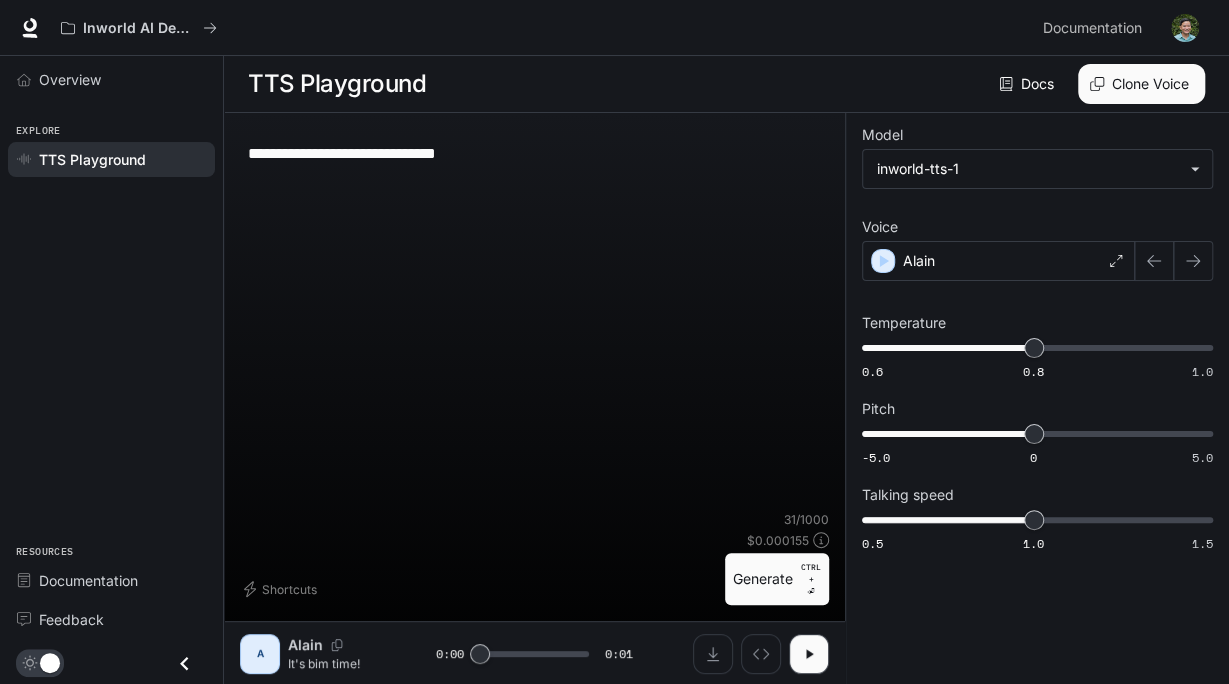 type on "**********" 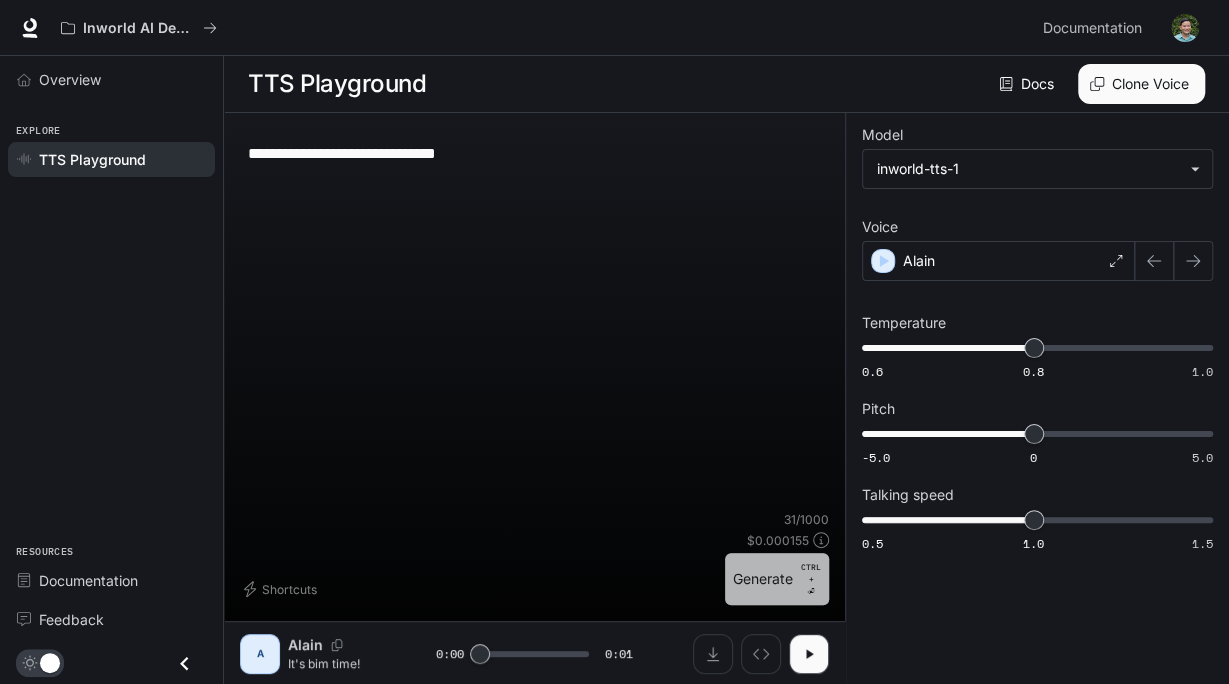 click on "Generate CTRL +  ⏎" at bounding box center (777, 579) 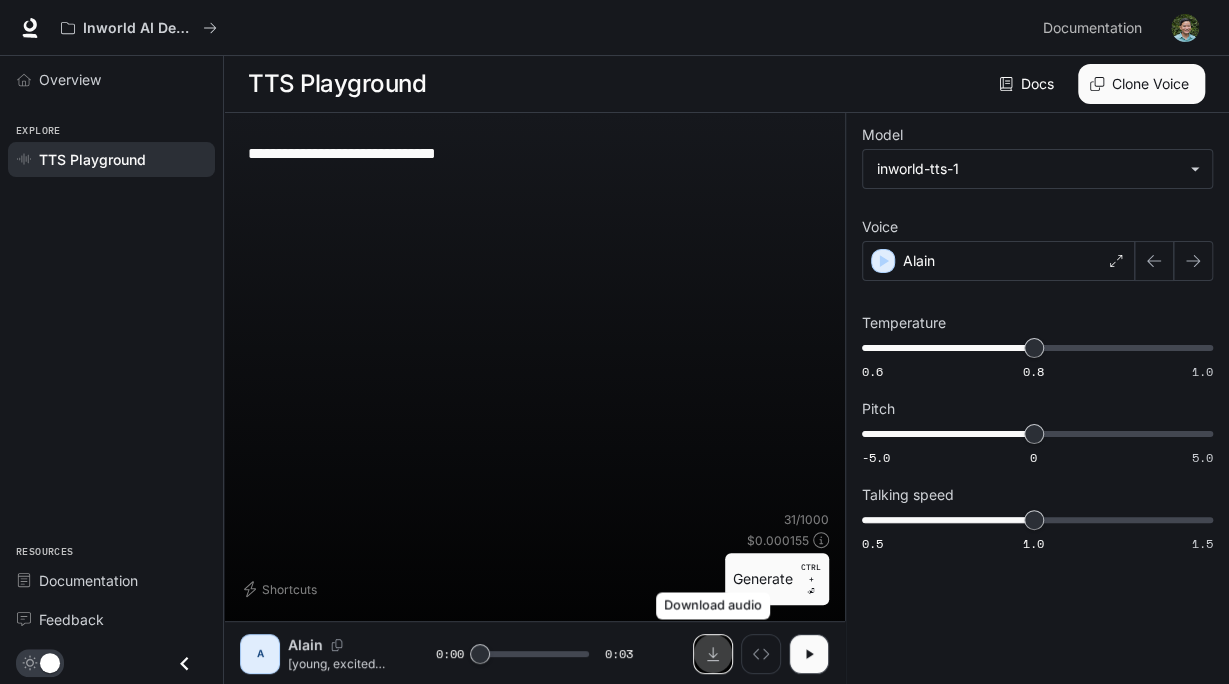 click 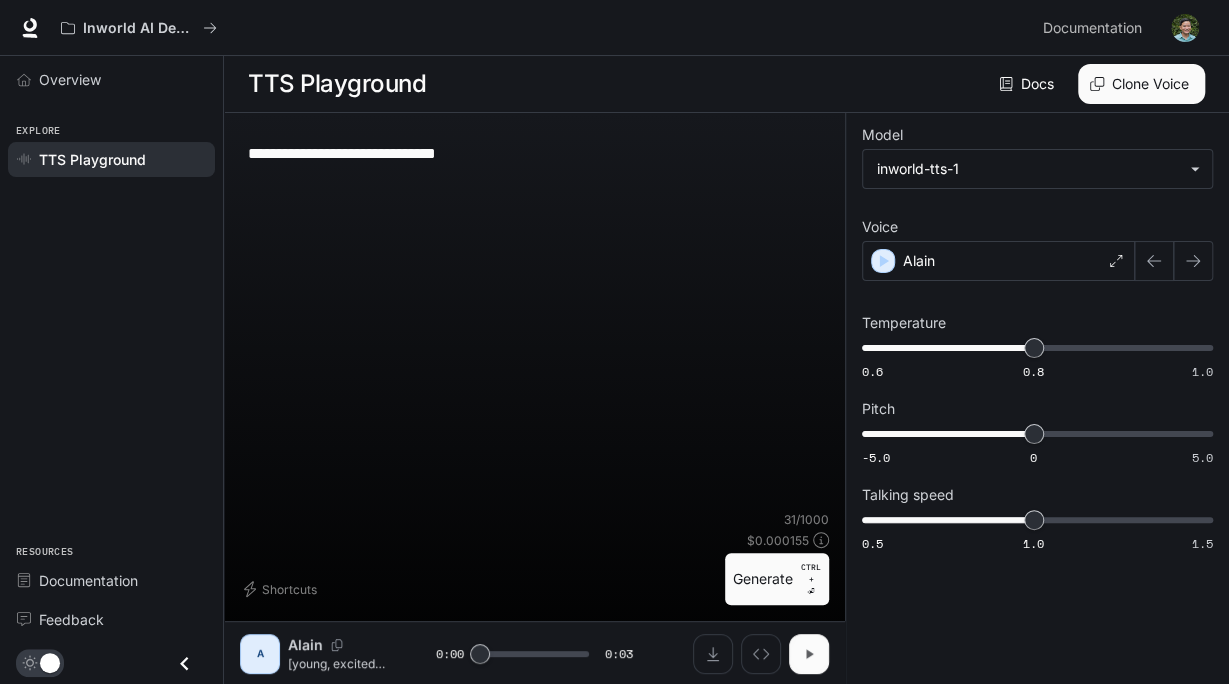 click at bounding box center [809, 654] 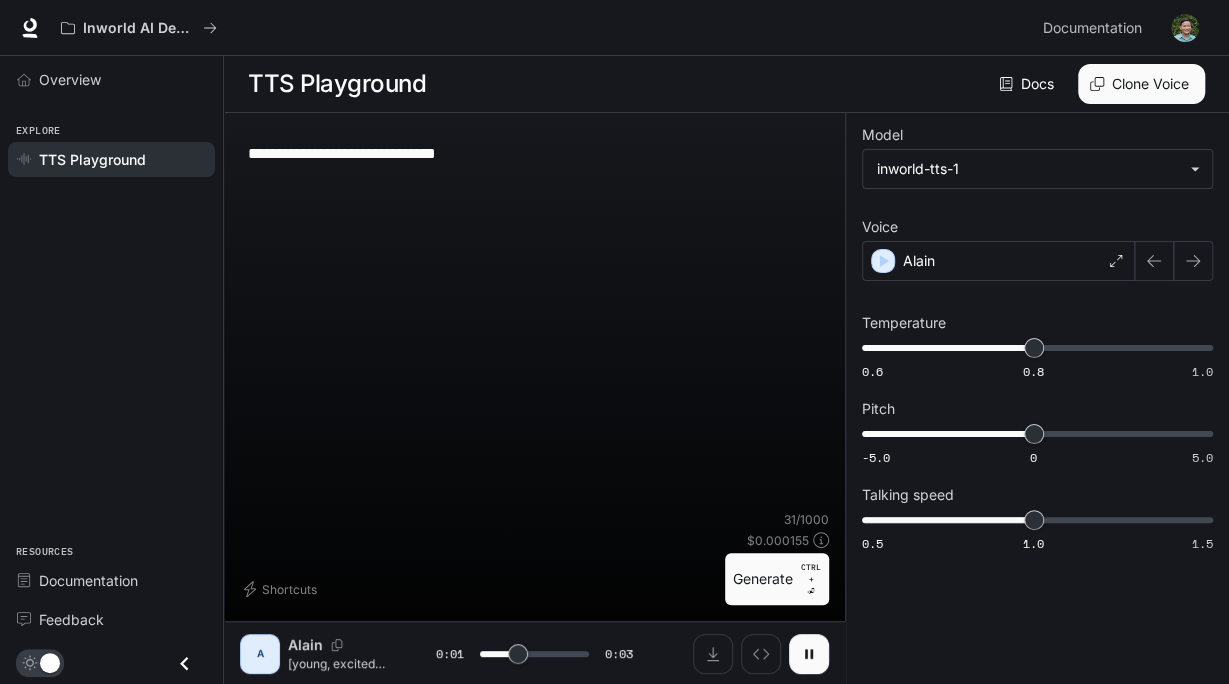 click at bounding box center [809, 654] 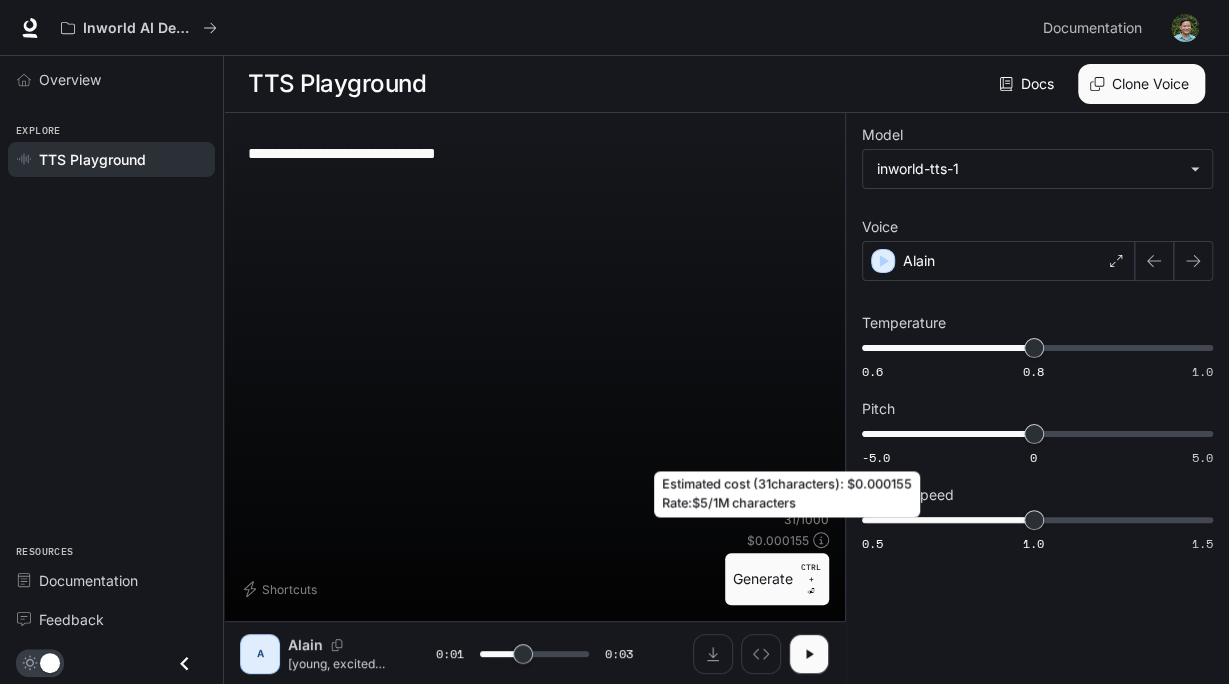 click 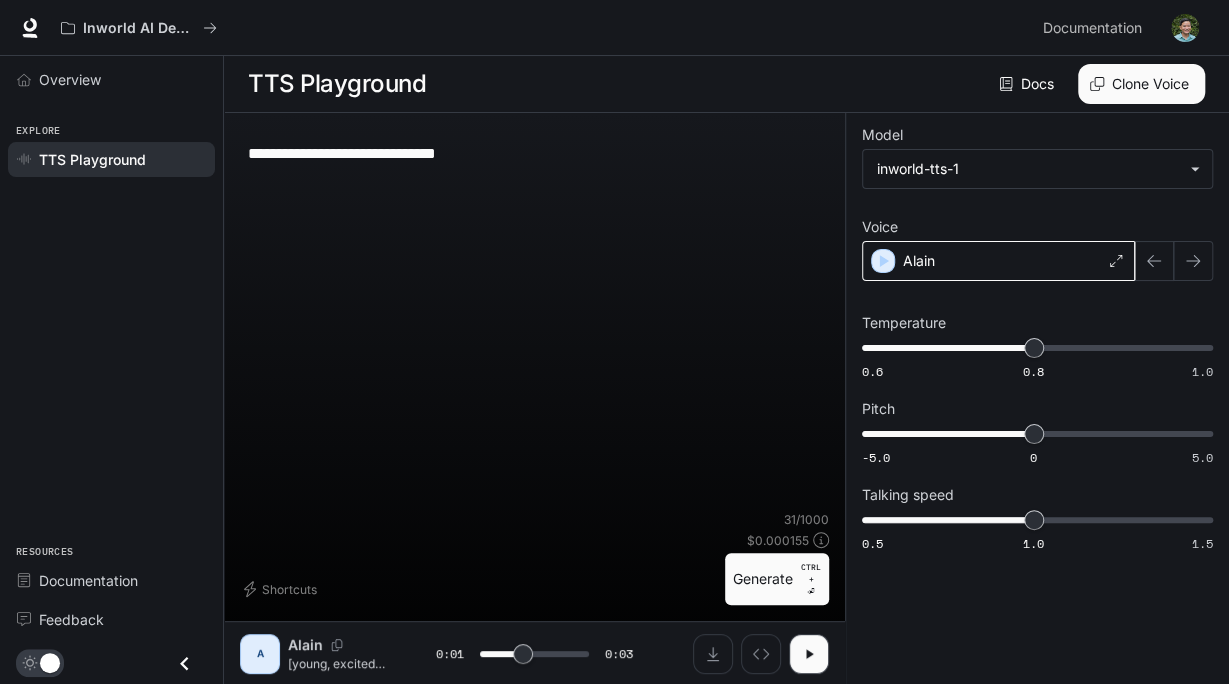 click on "Alain" at bounding box center (998, 261) 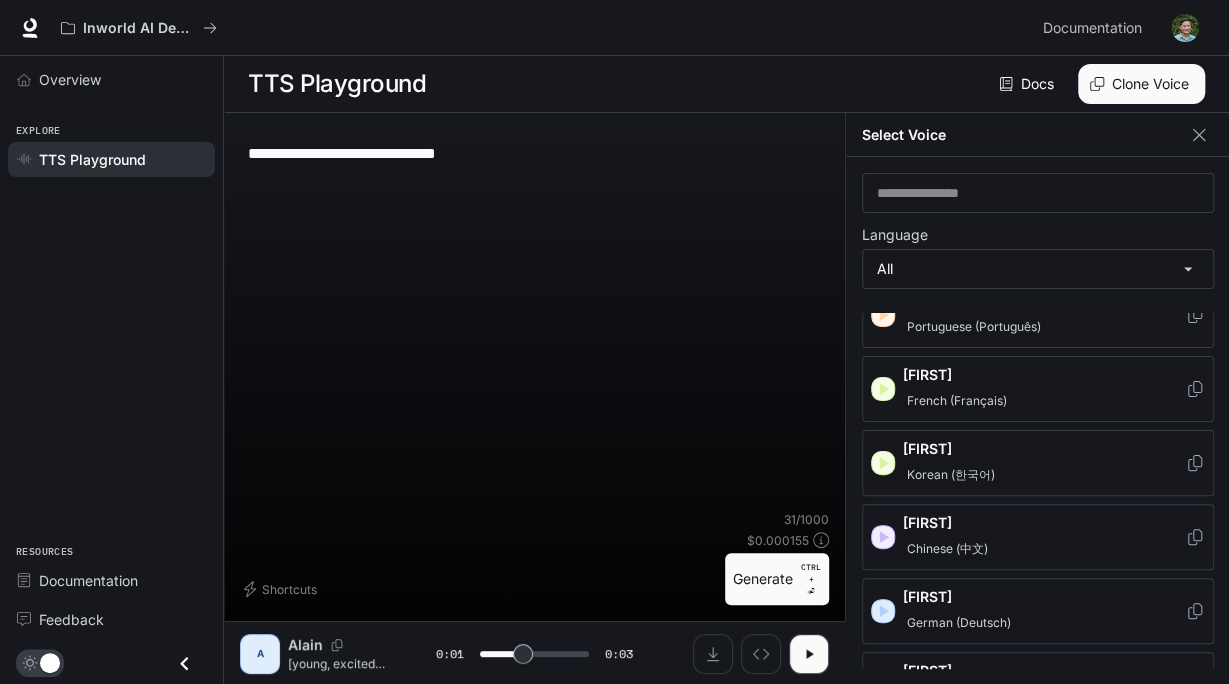 scroll, scrollTop: 1176, scrollLeft: 0, axis: vertical 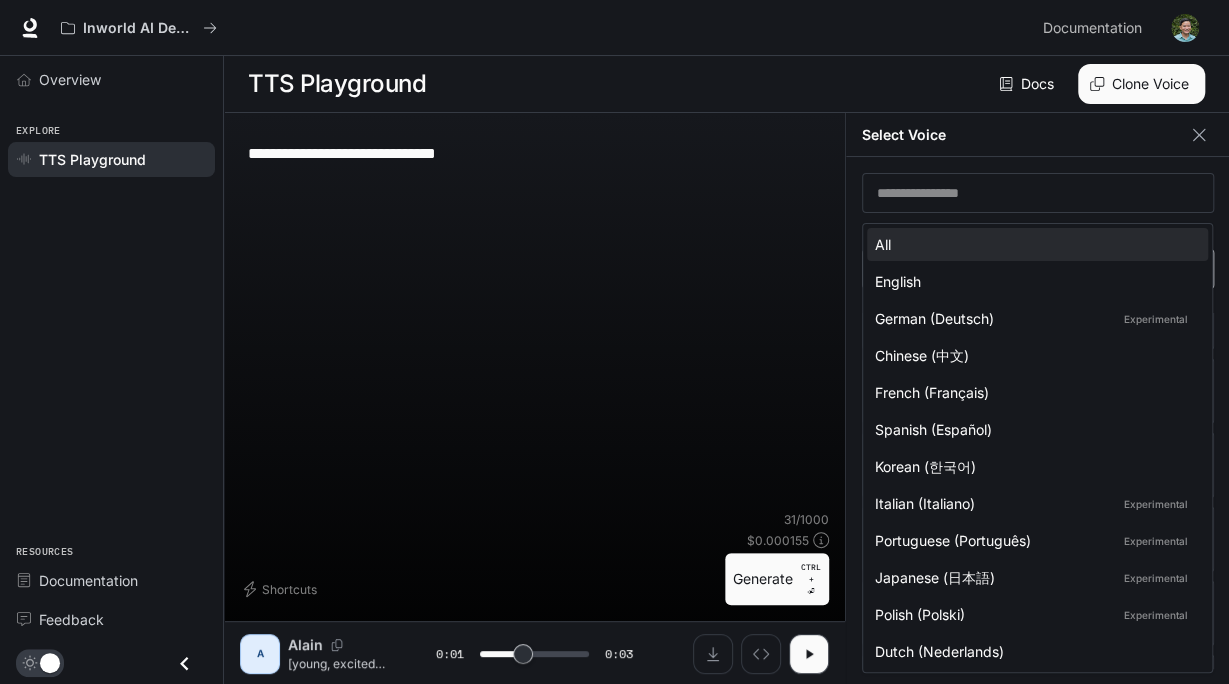 click on "**********" at bounding box center (614, 342) 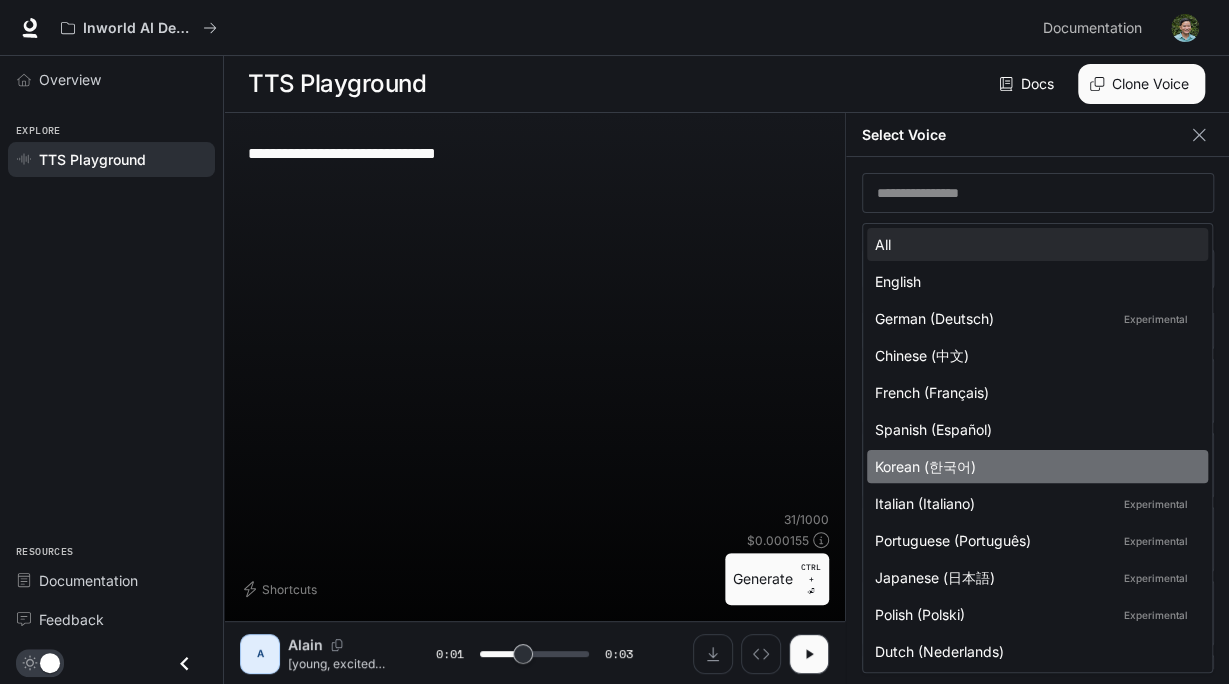 click on "Korean (한국어)" at bounding box center [1037, 466] 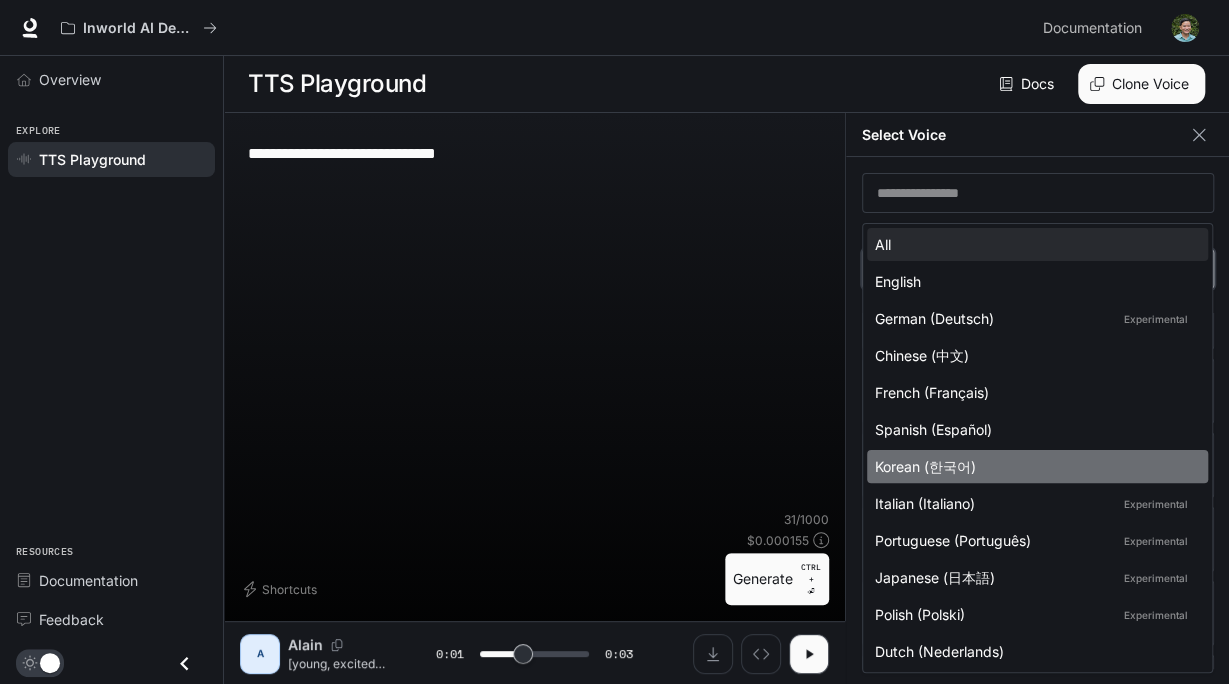type on "***" 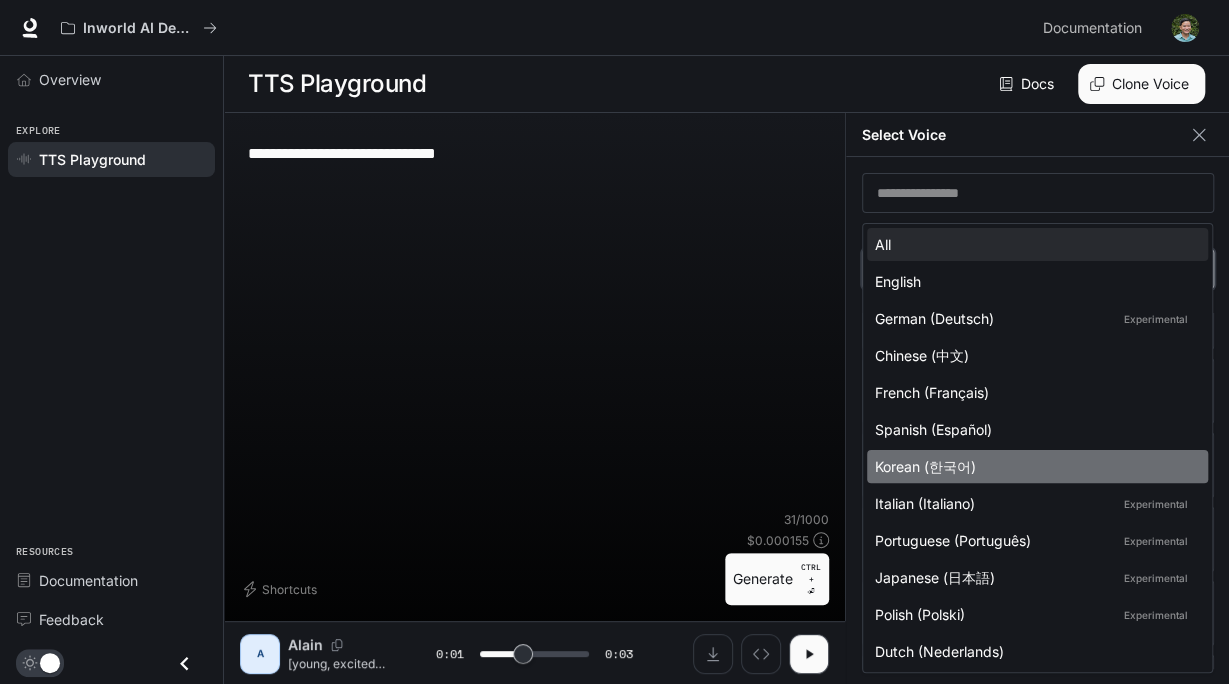 type on "*****" 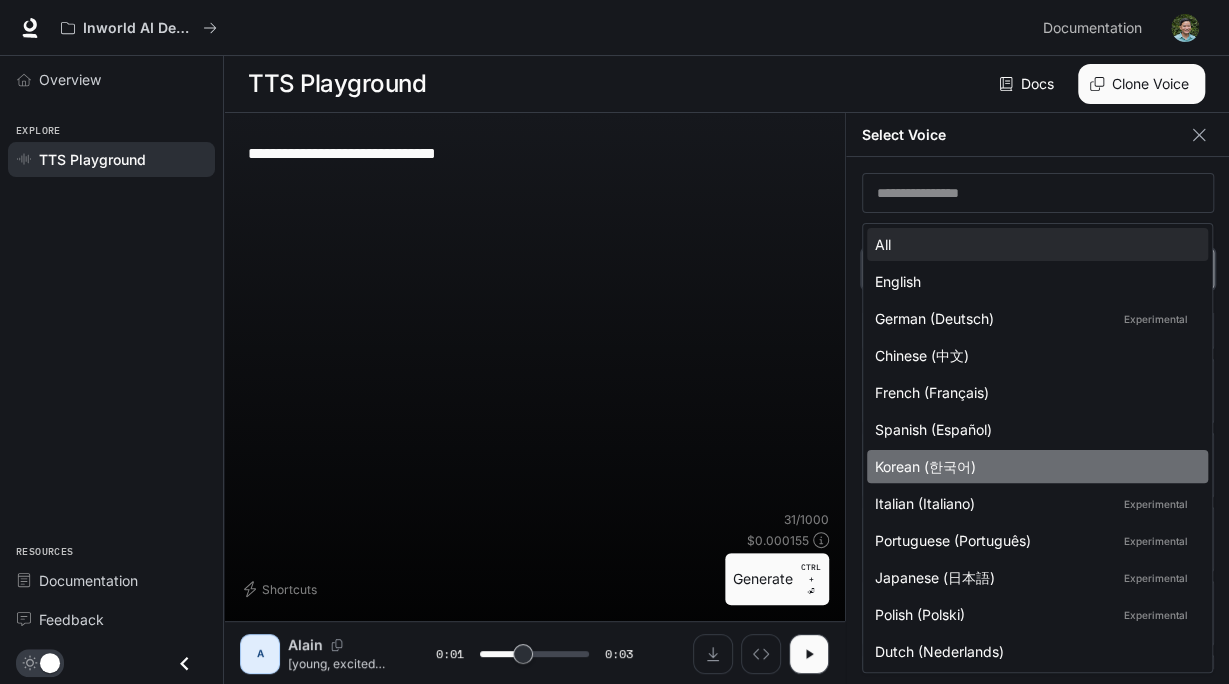 scroll, scrollTop: 0, scrollLeft: 0, axis: both 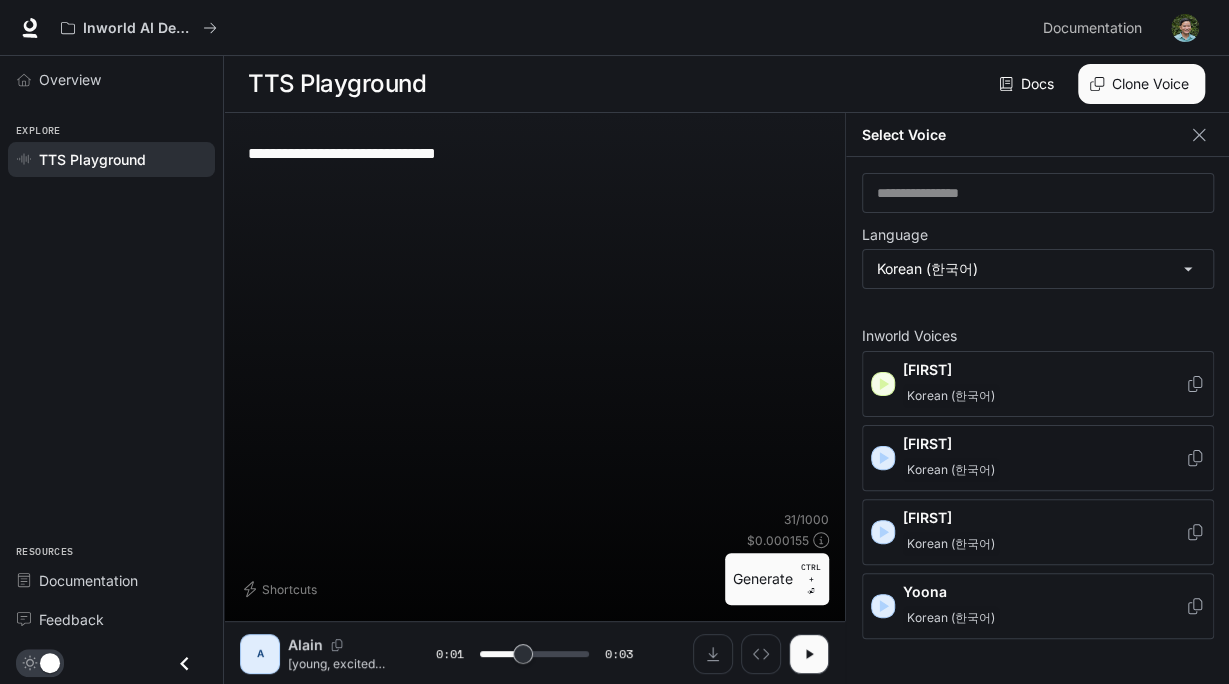 click on "Korean (한국어)" at bounding box center [951, 470] 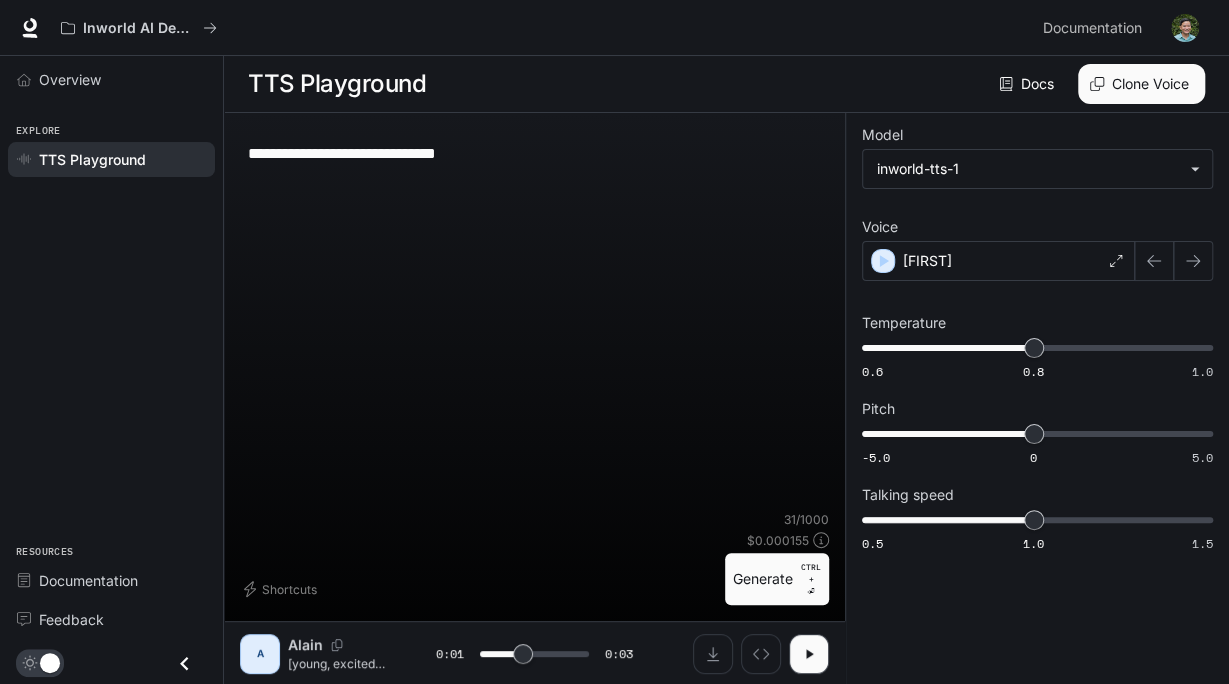 click on "**********" at bounding box center (534, 320) 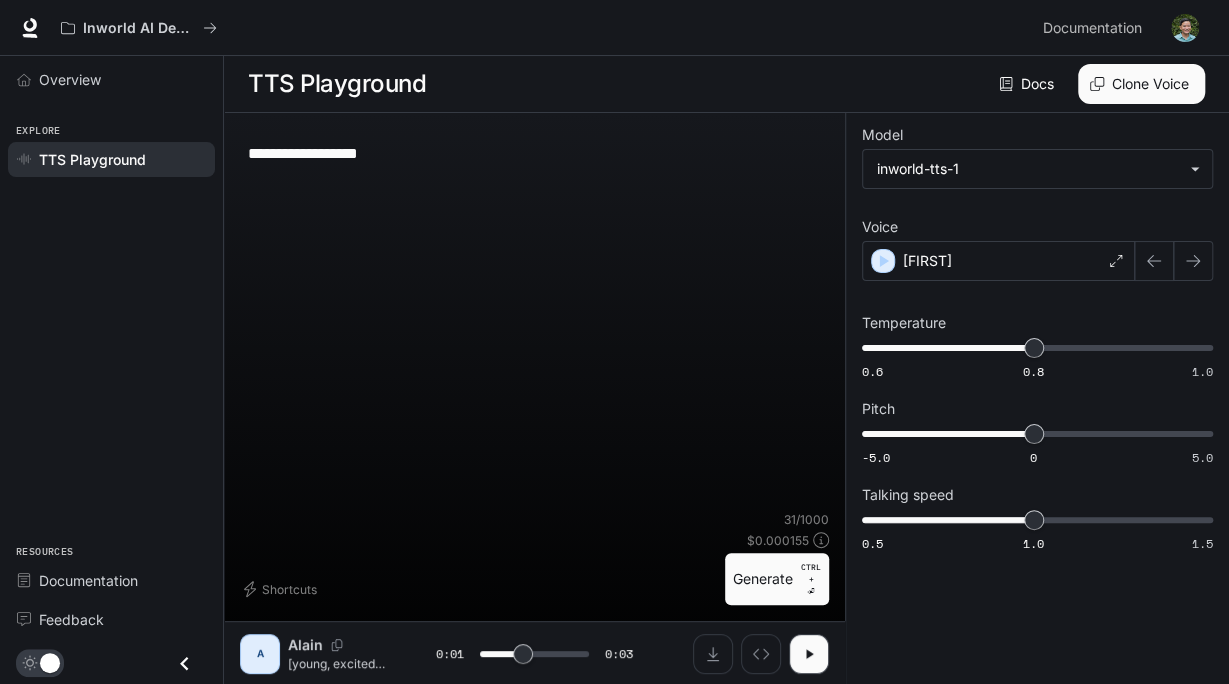 type on "**********" 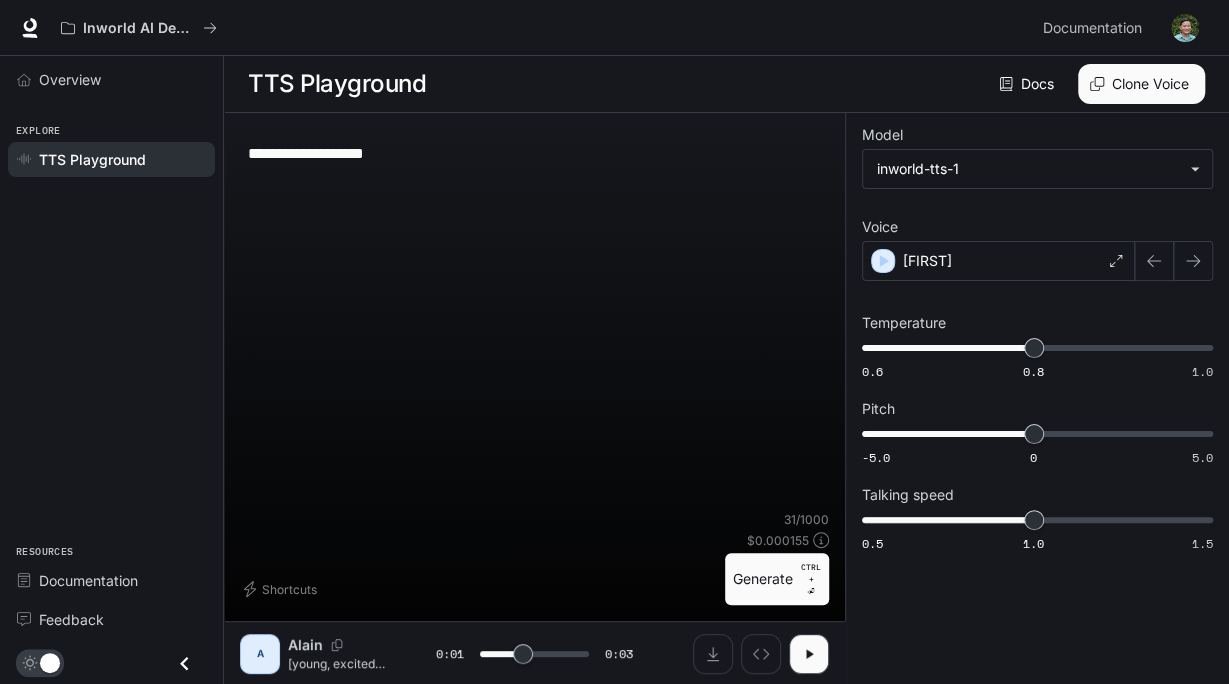 type on "**********" 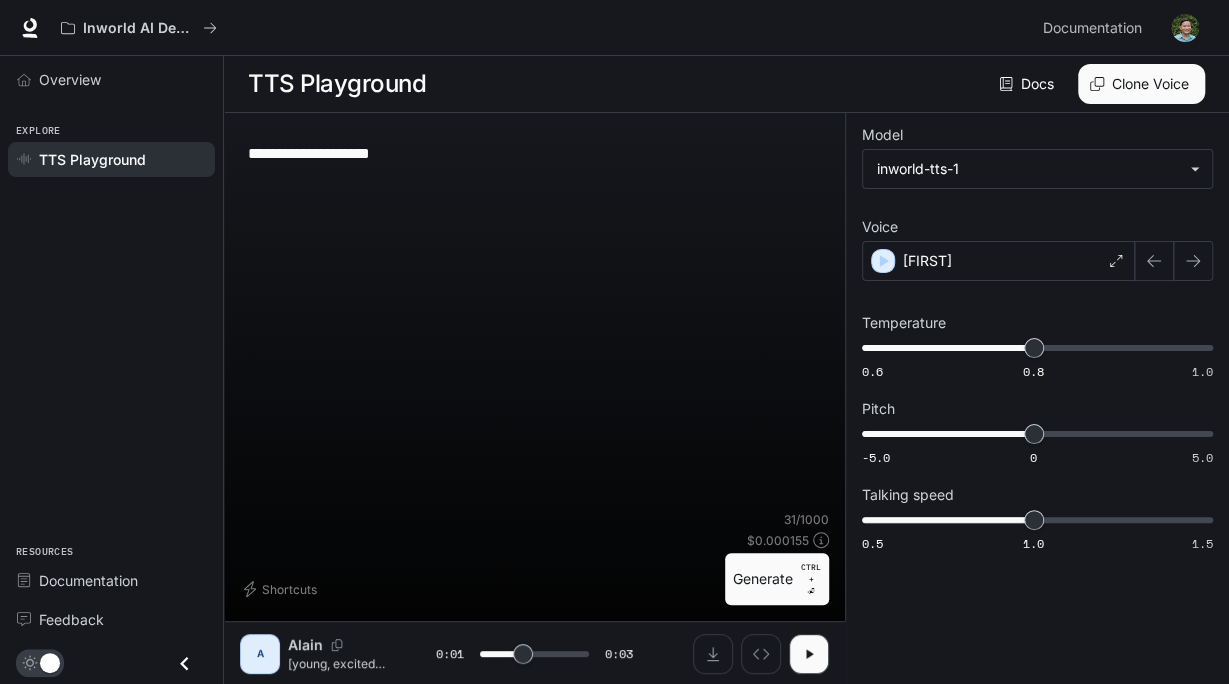 type on "**********" 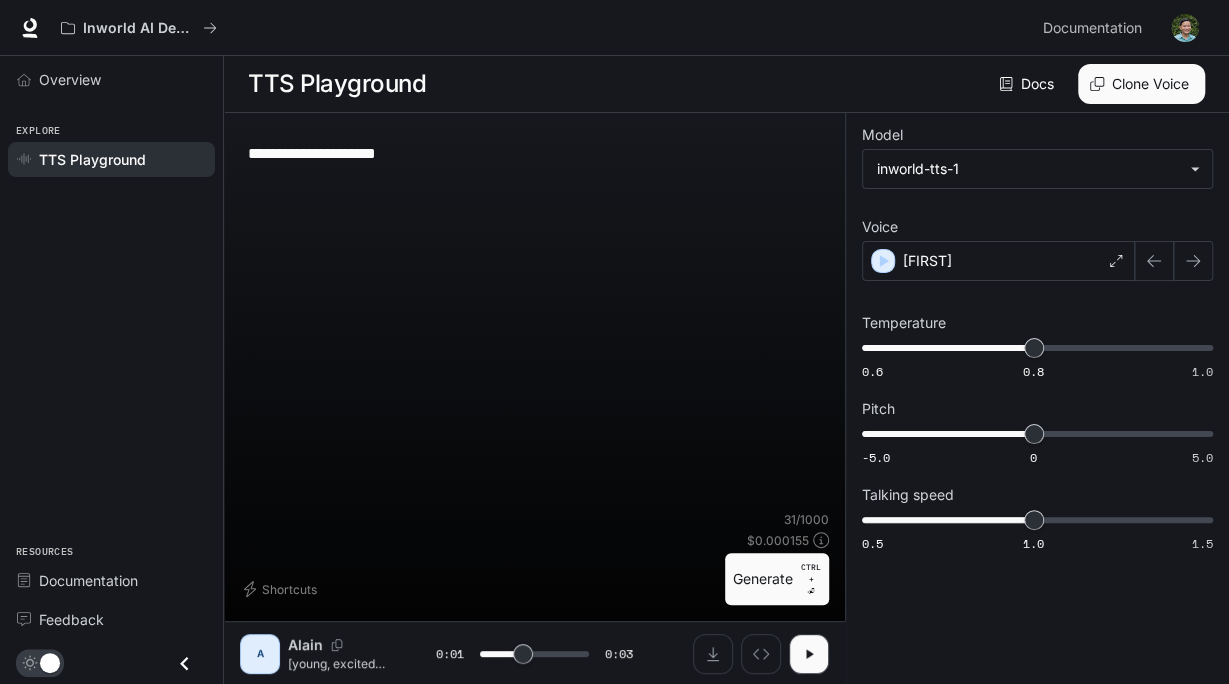 type on "**********" 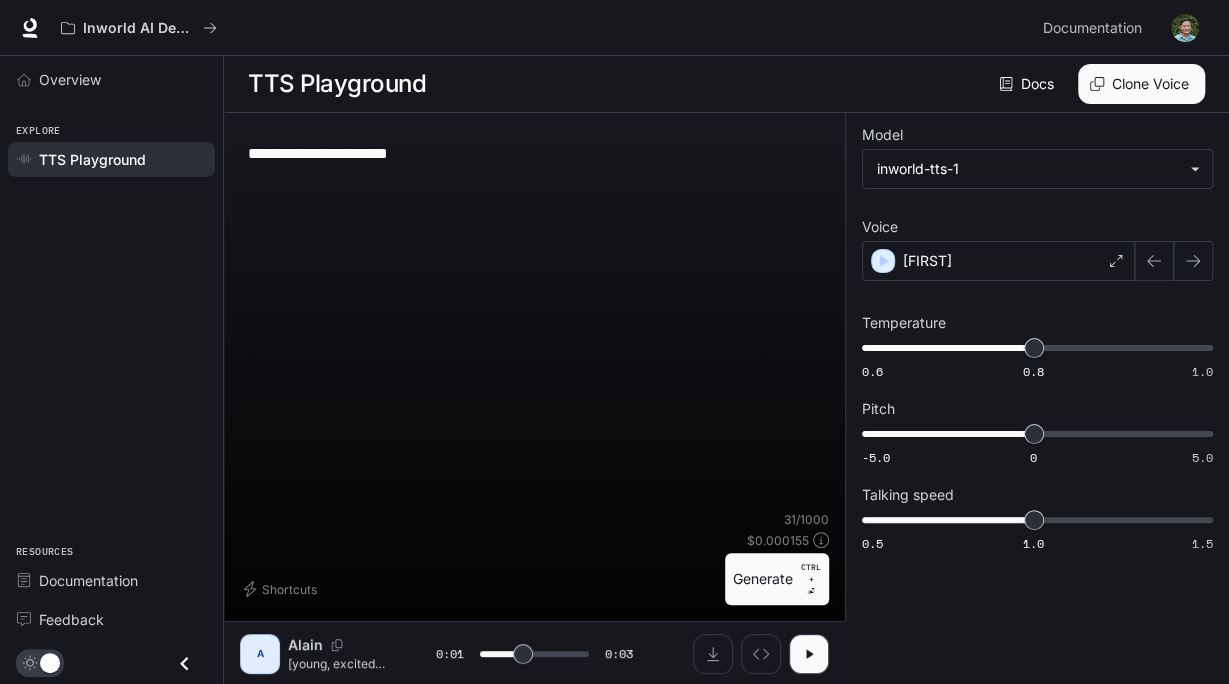 type on "**********" 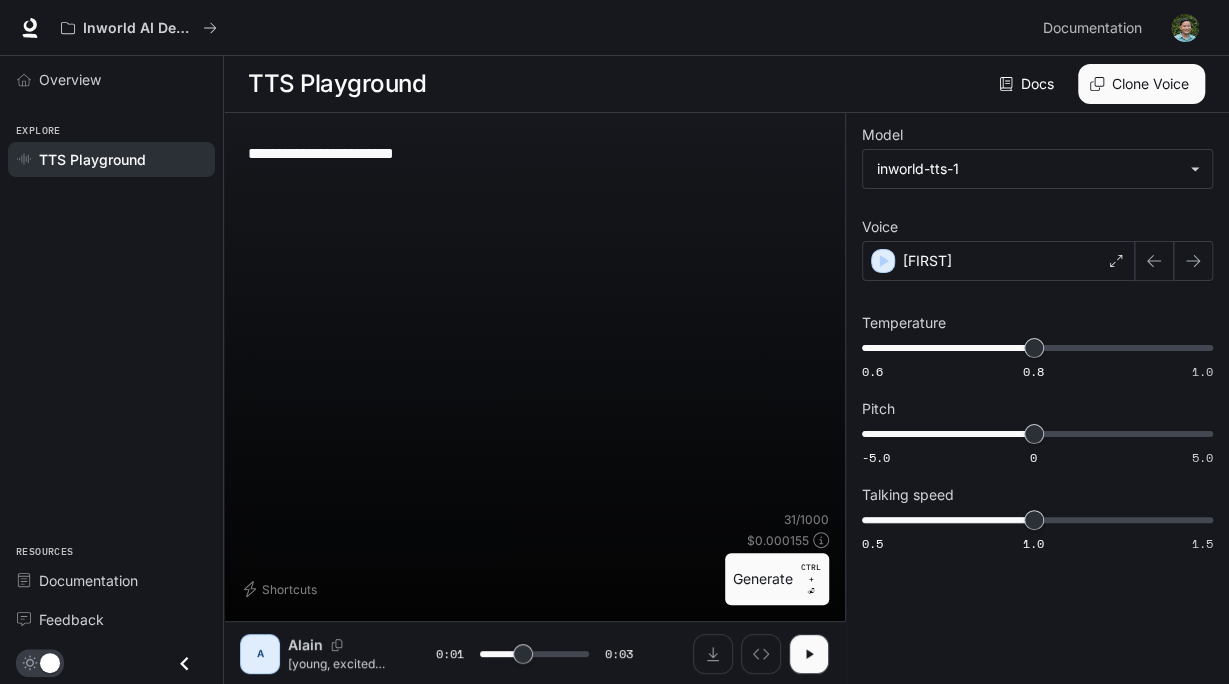 type on "**********" 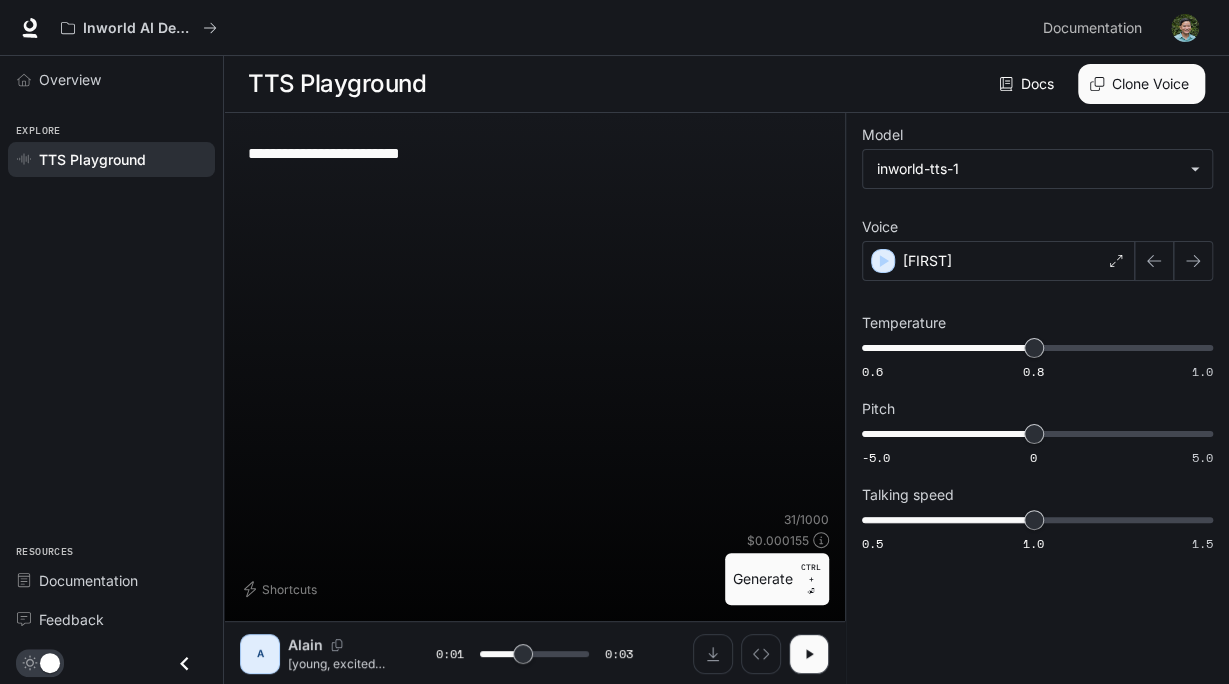type on "**********" 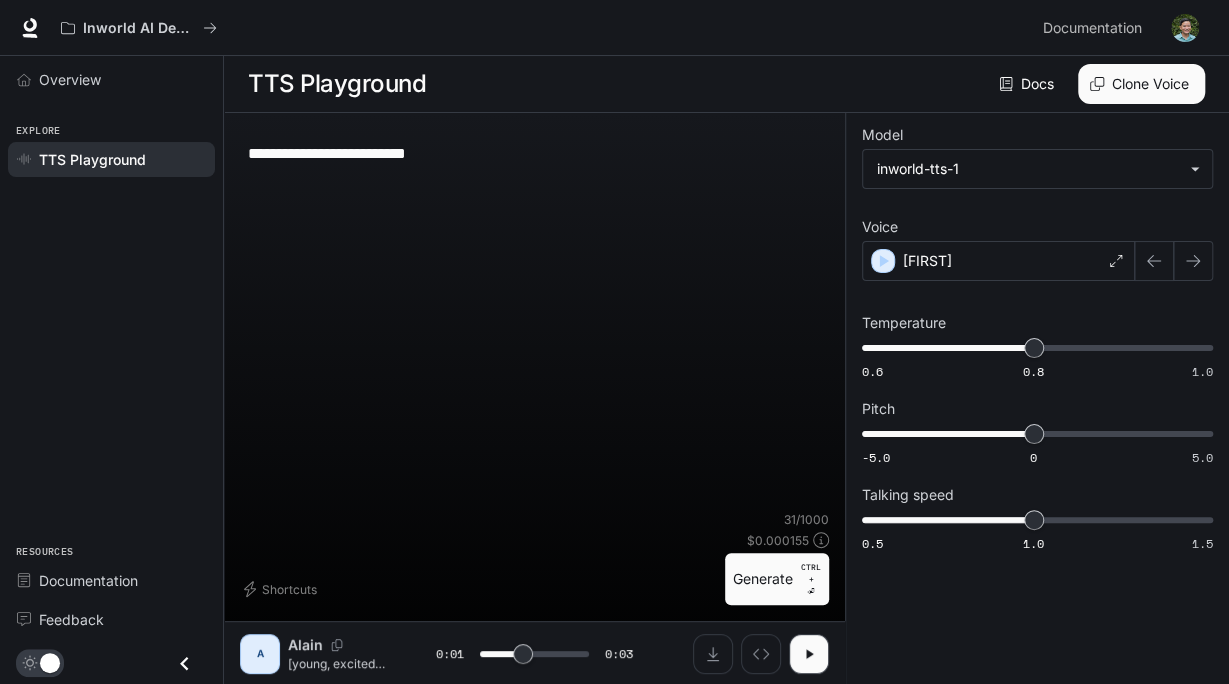 type on "***" 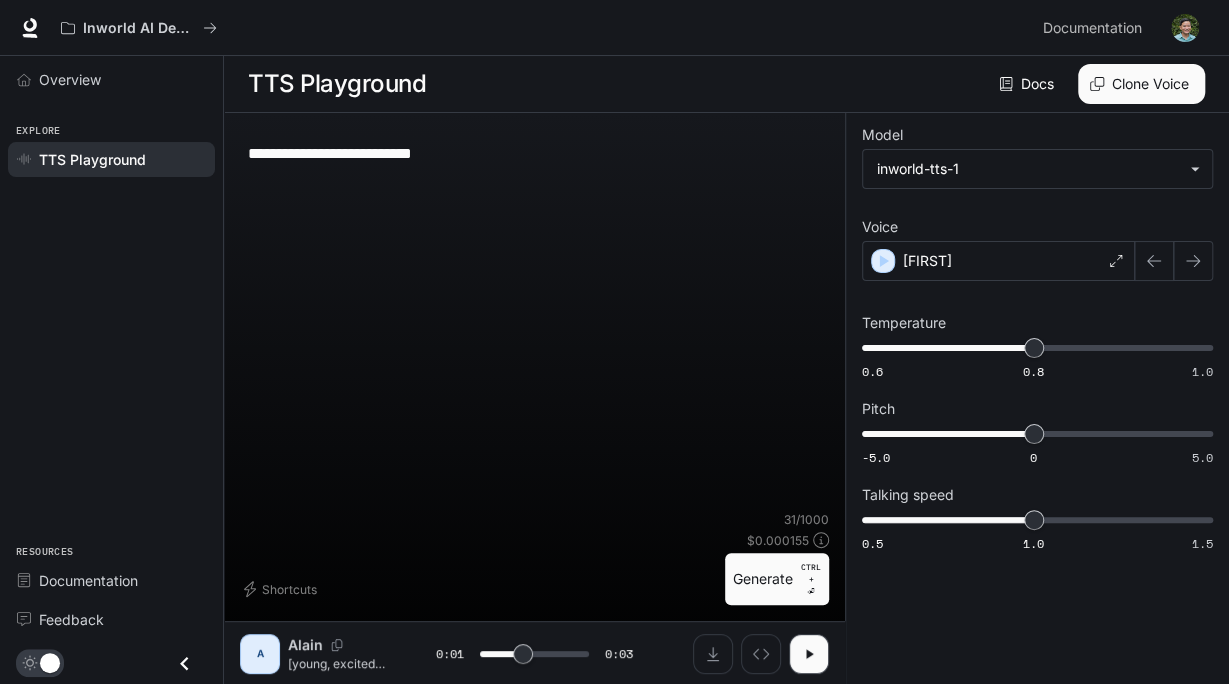 type on "***" 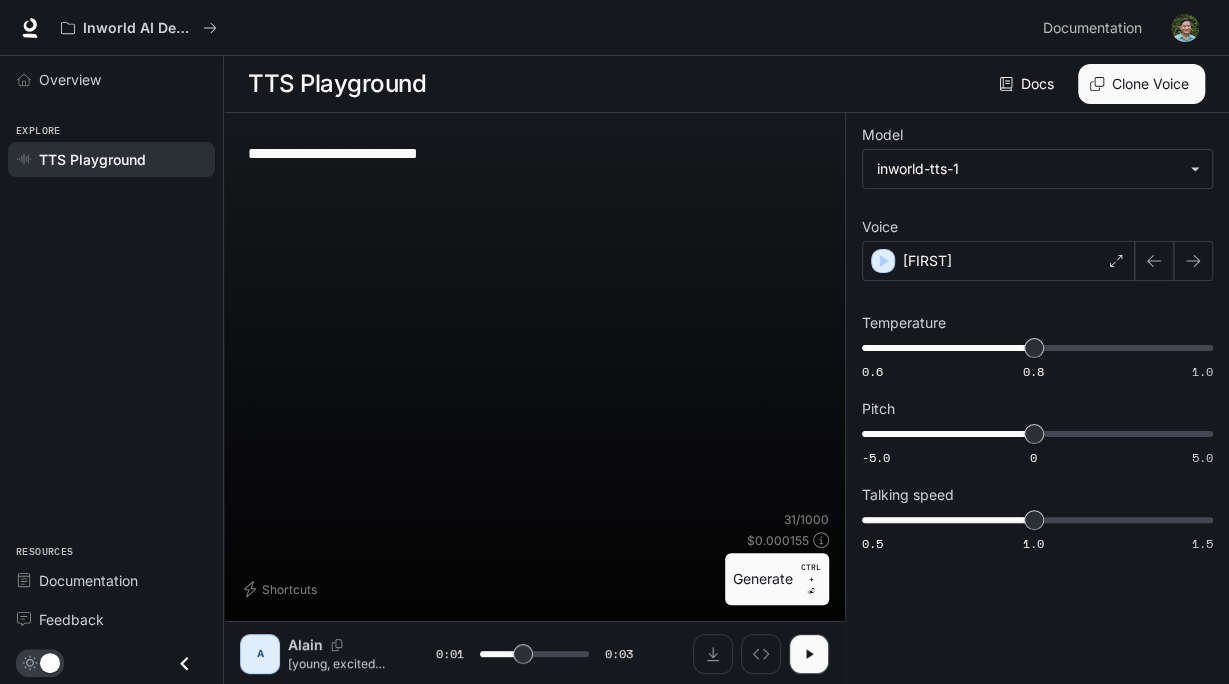 type on "***" 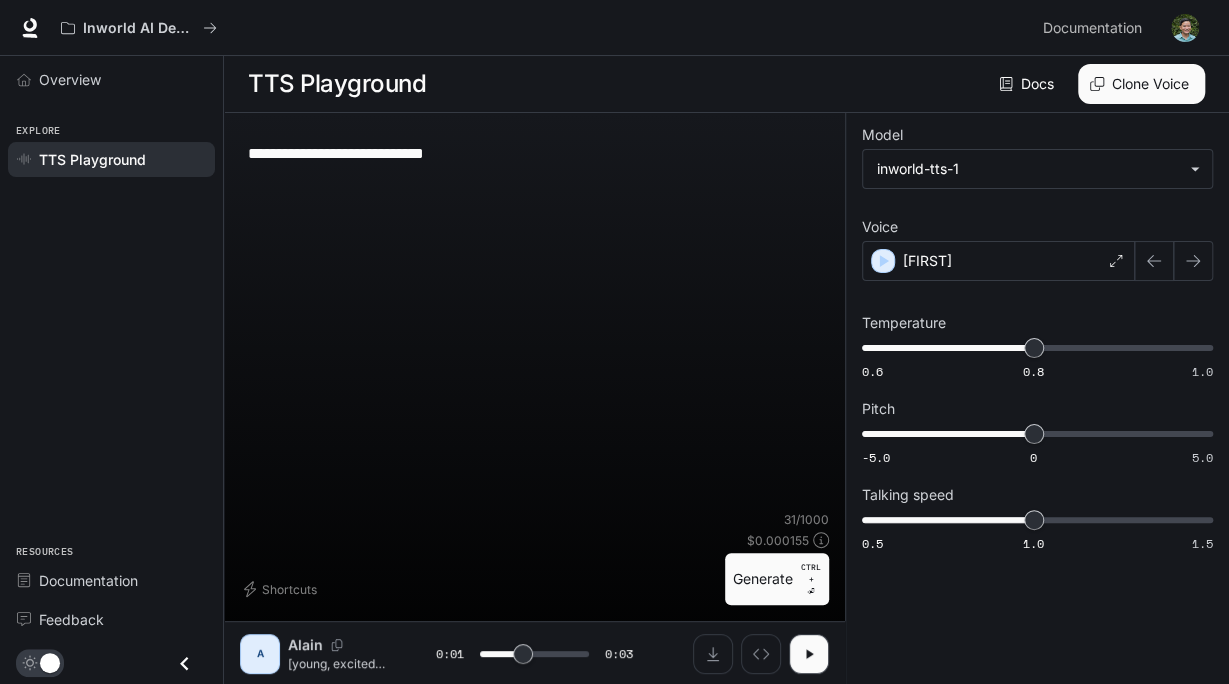 type on "**********" 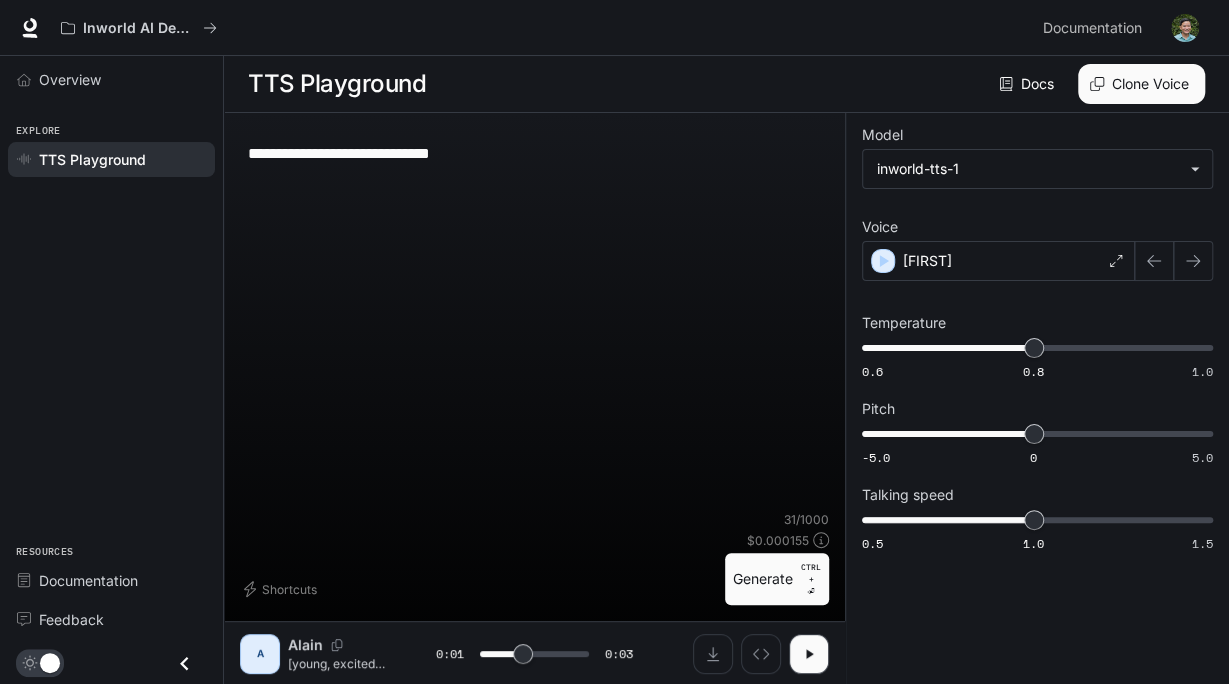 type on "**********" 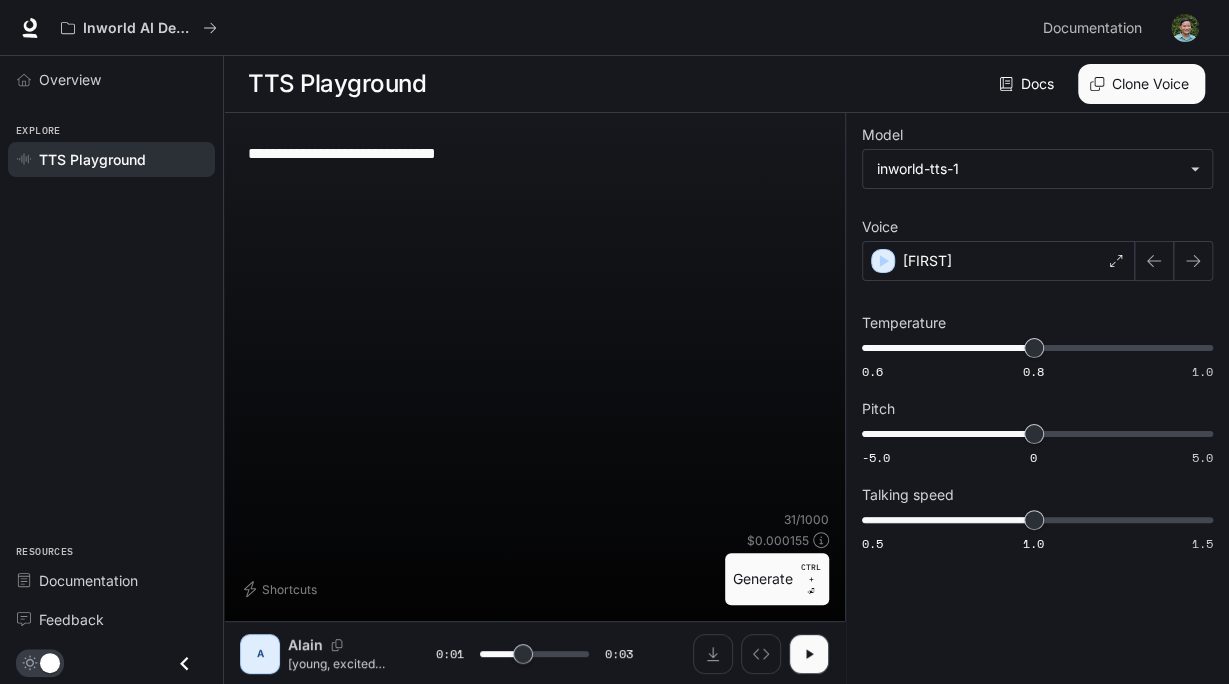 type on "***" 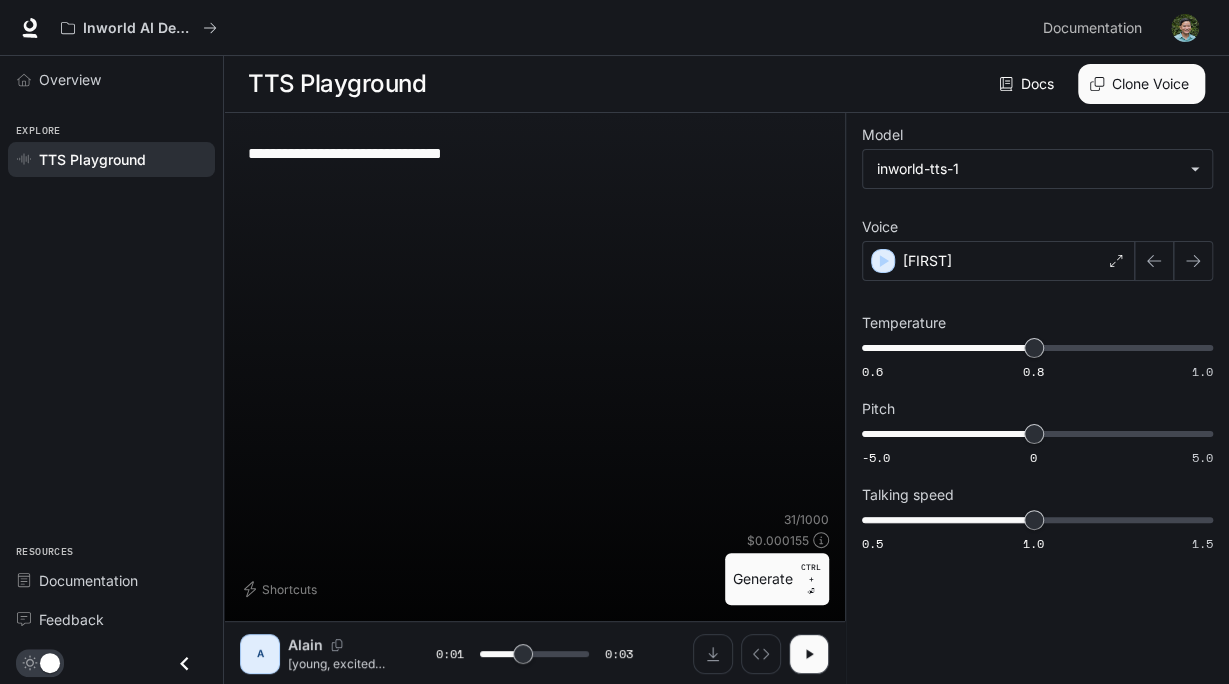 type on "**********" 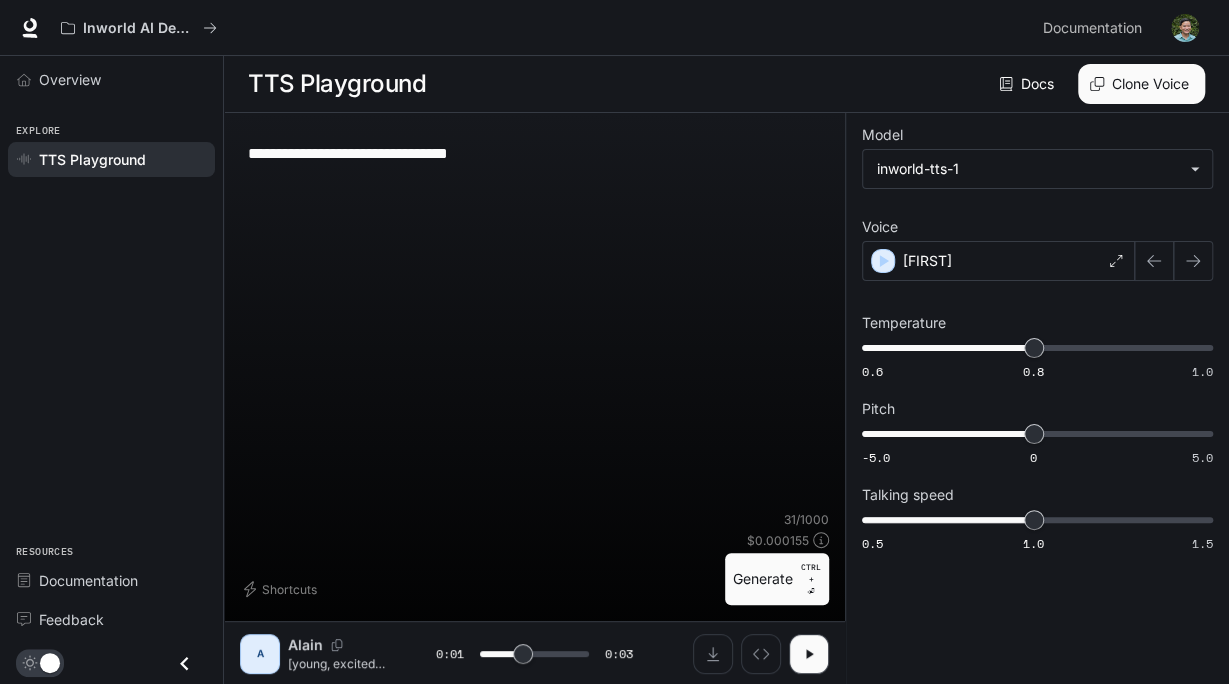 type on "**********" 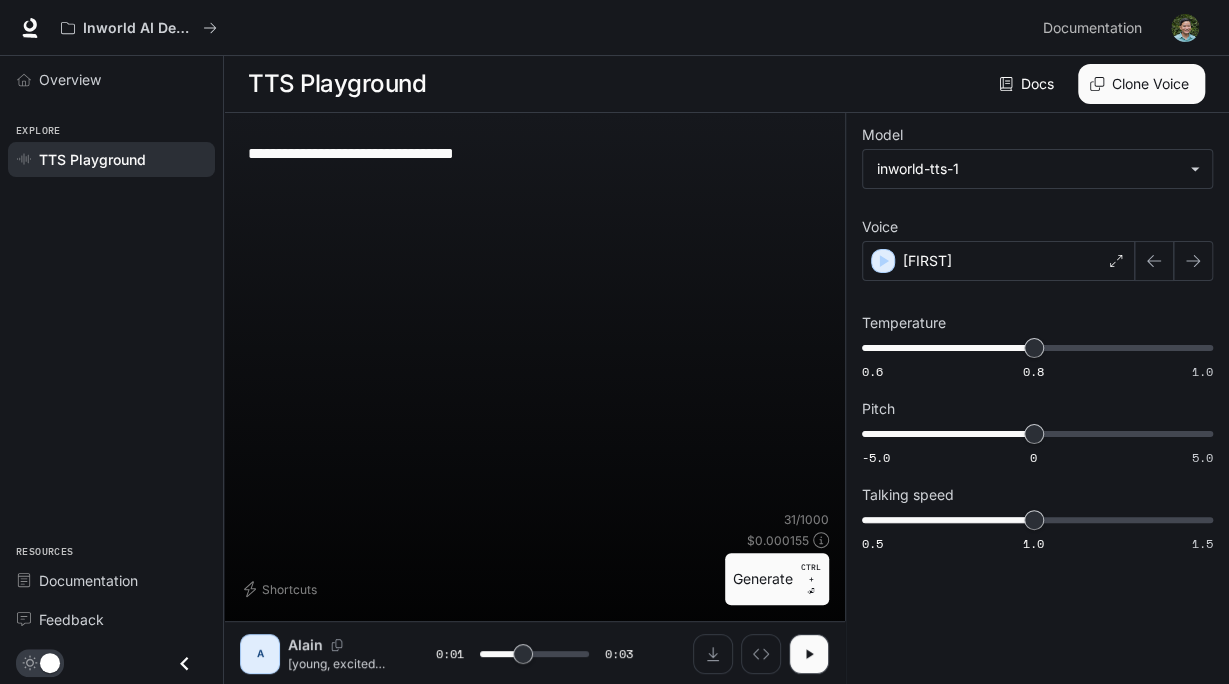 type on "***" 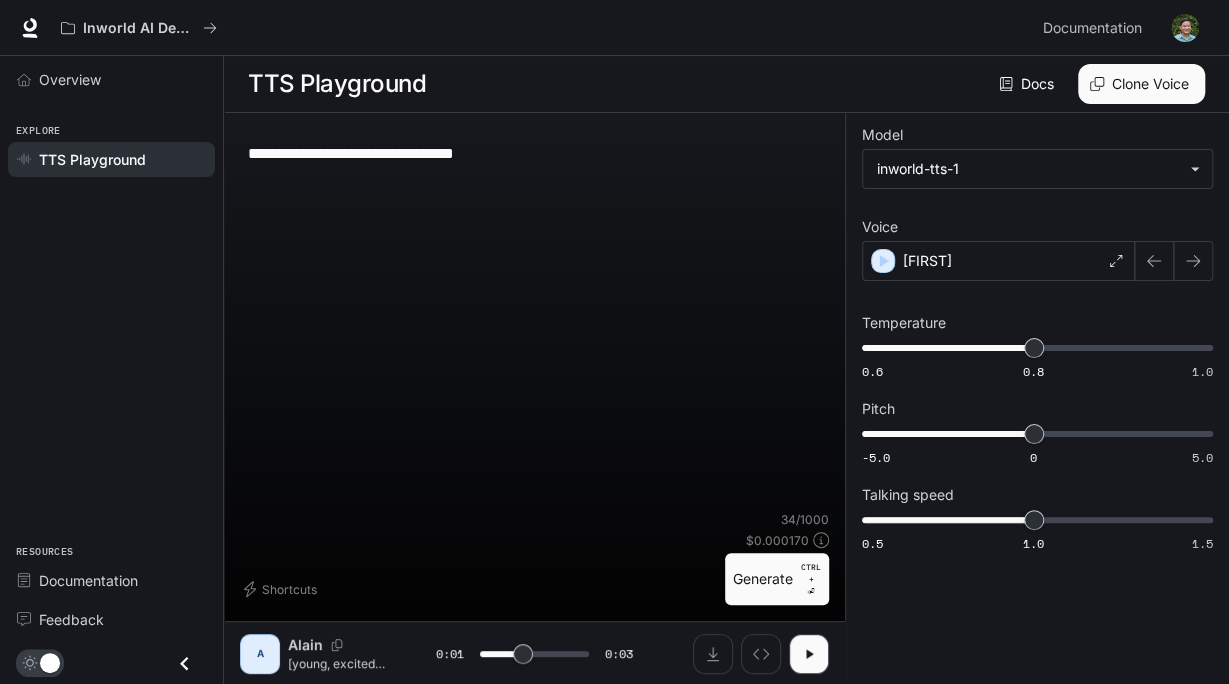 type on "**********" 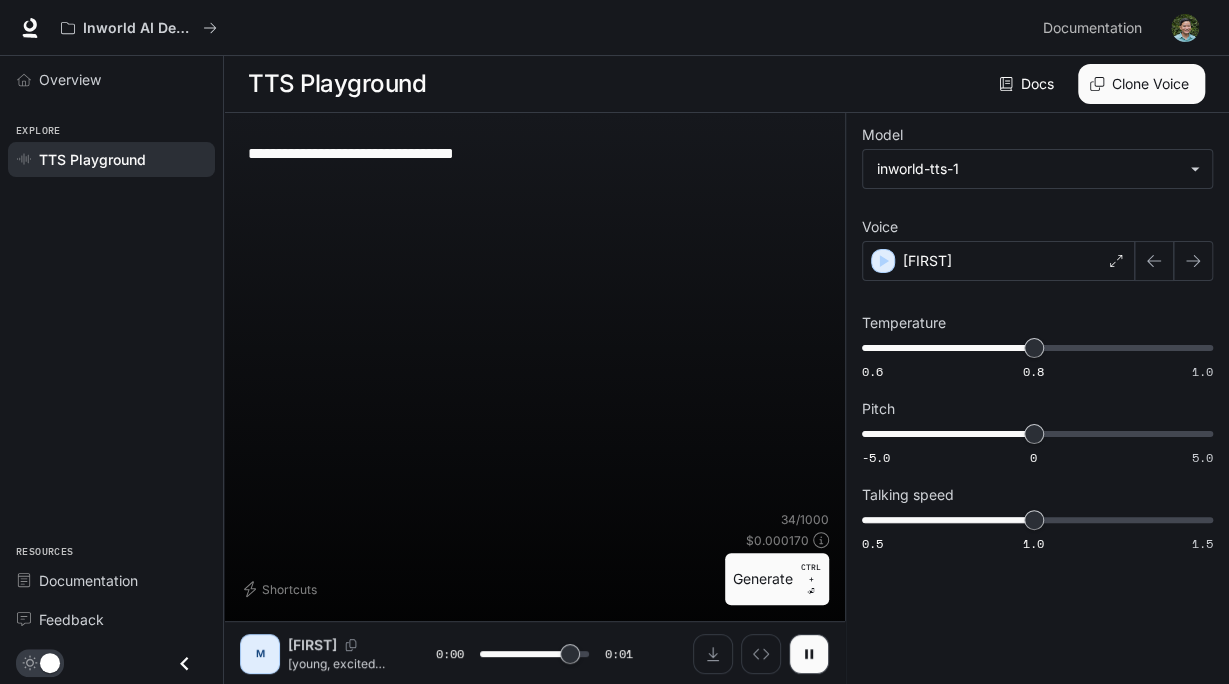 type on "*" 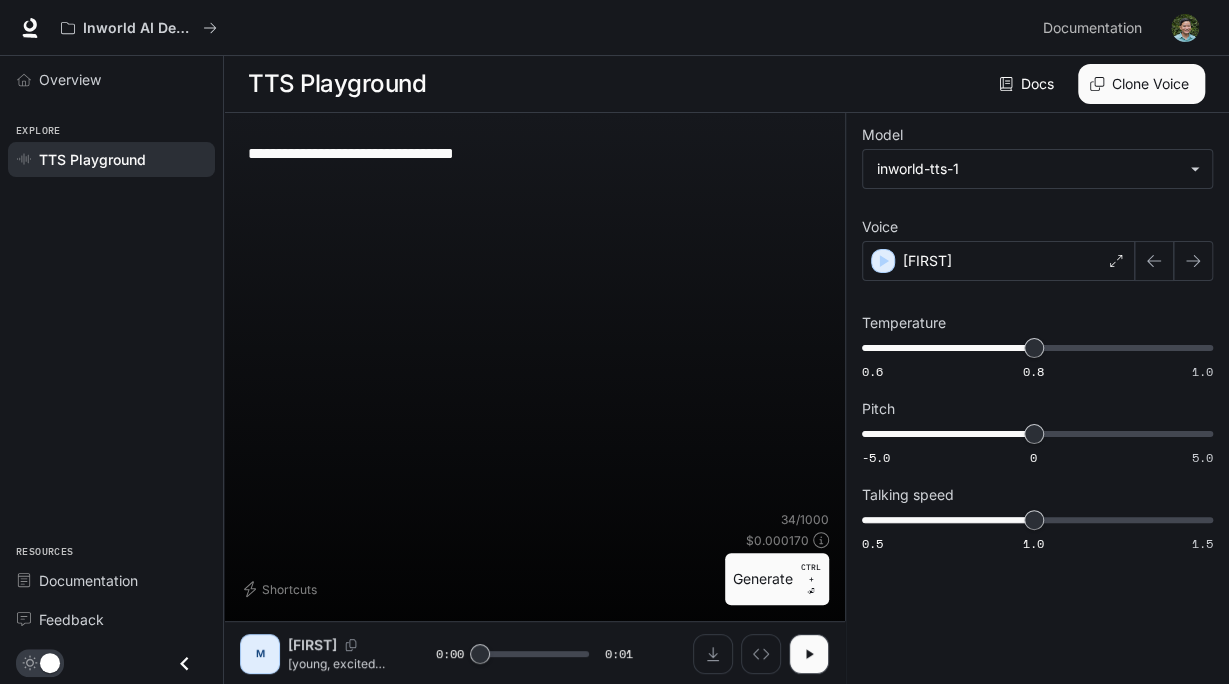 click on "**********" at bounding box center [534, 320] 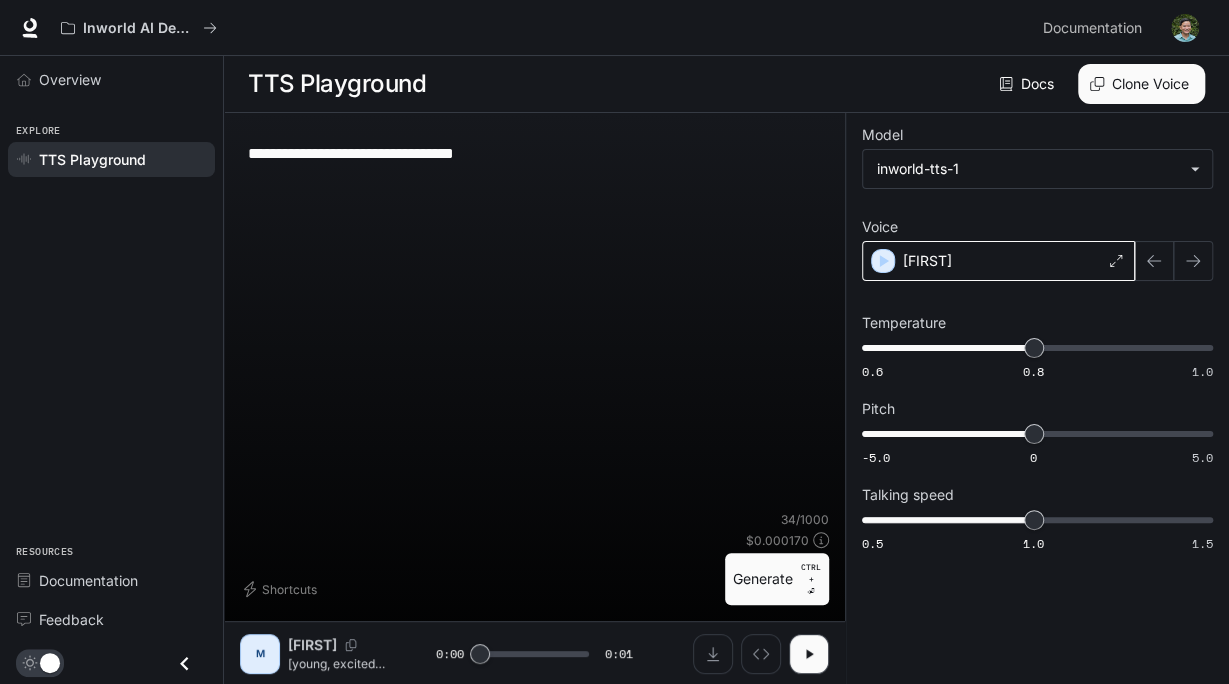 click on "[FIRST]" at bounding box center [998, 261] 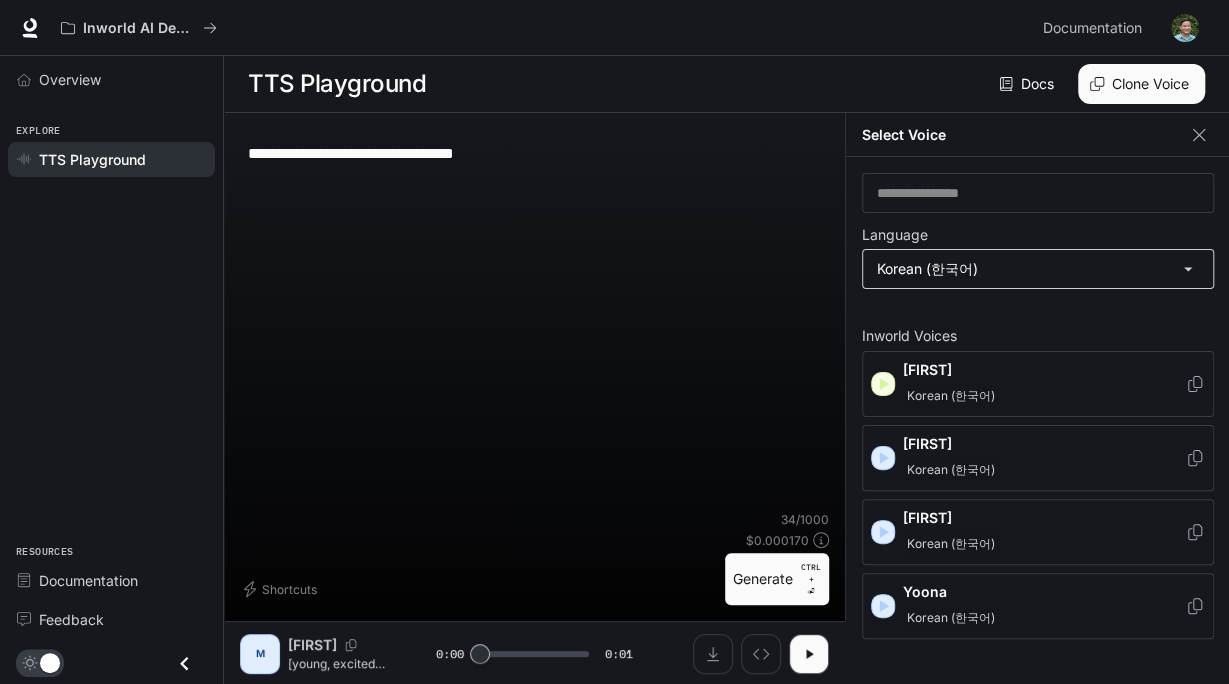click on "**********" at bounding box center (614, 342) 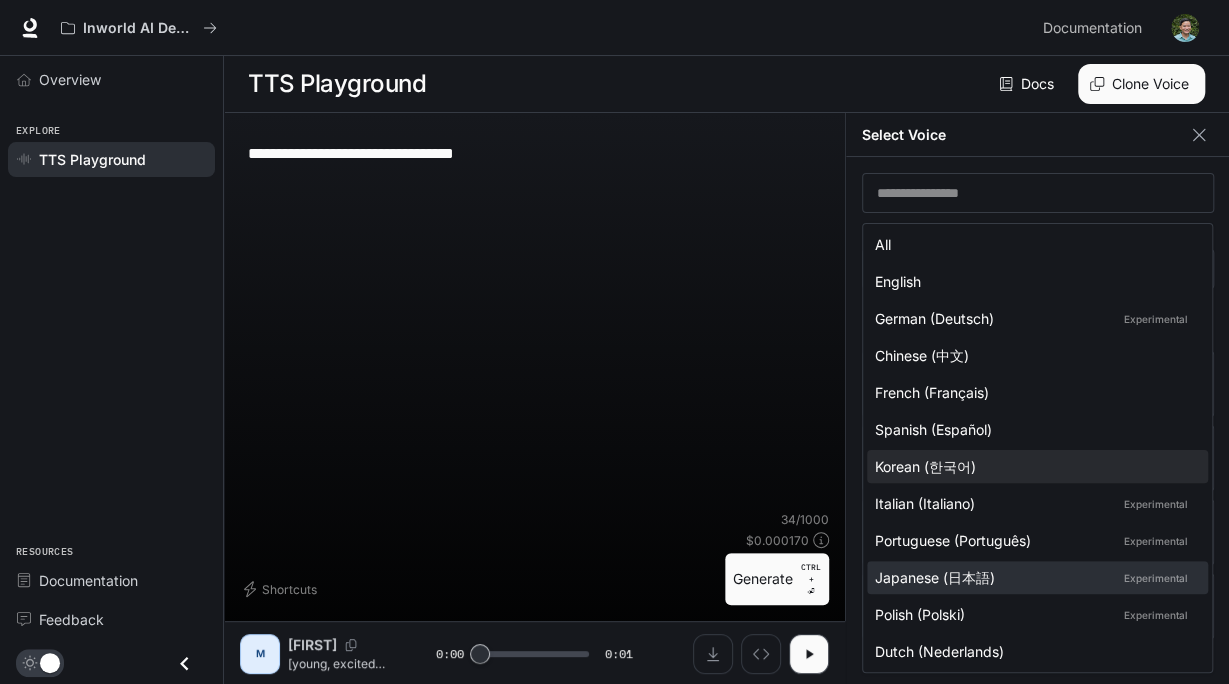 click on "Japanese (日本語) Experimental" at bounding box center (1033, 577) 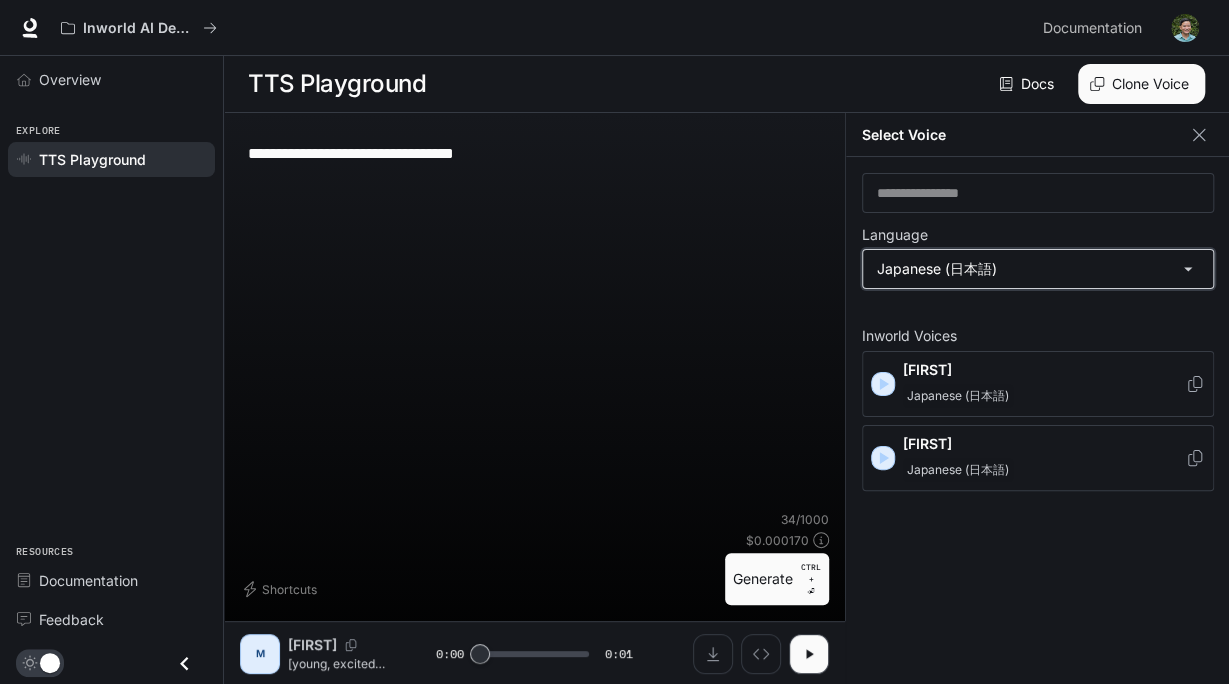 type on "*****" 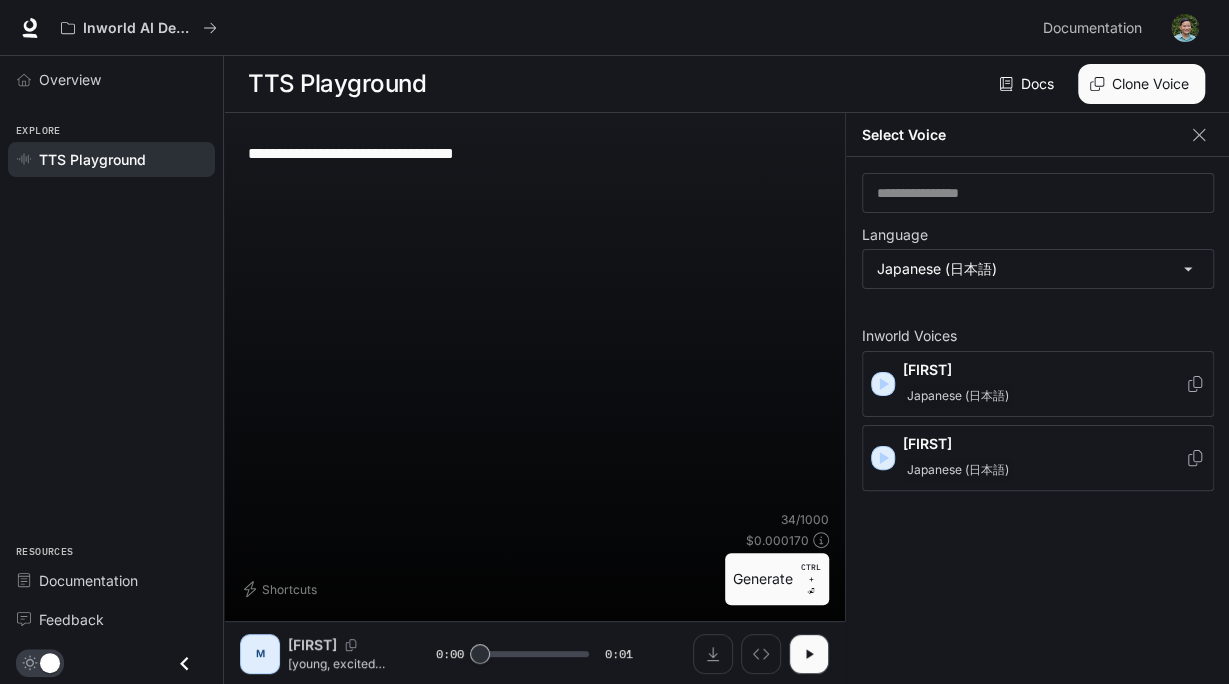 click on "**********" at bounding box center (534, 320) 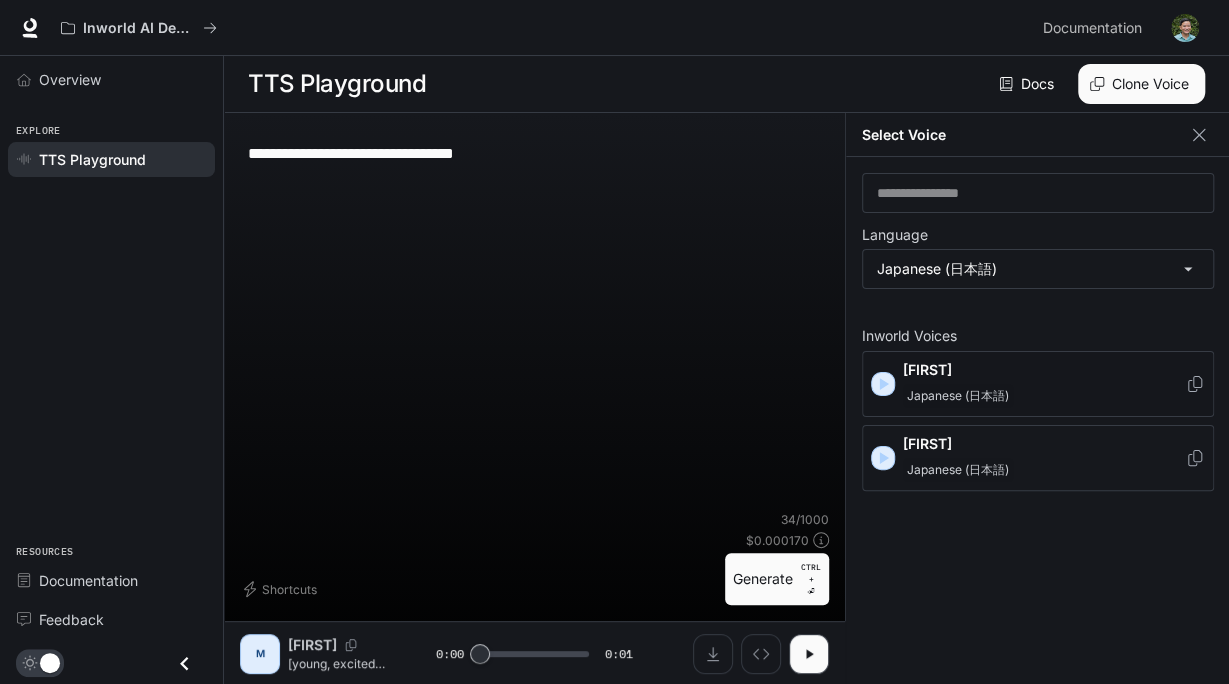 click on "Japanese (日本語)" at bounding box center (958, 396) 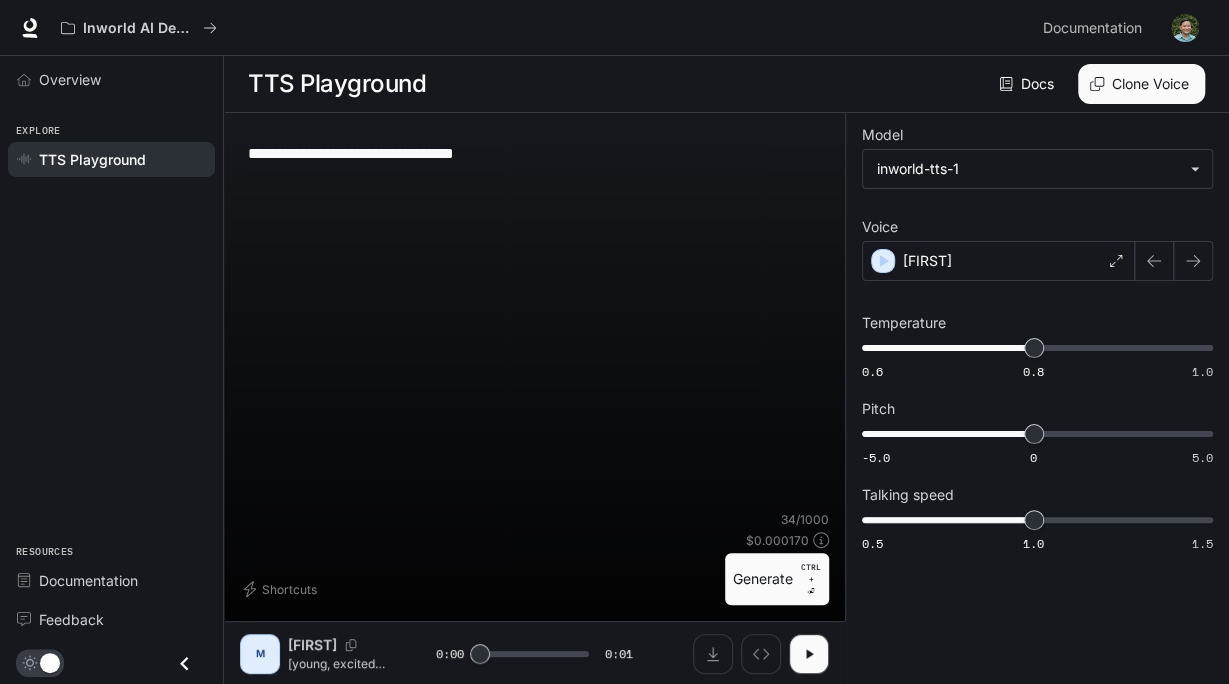 click on "**********" at bounding box center (534, 153) 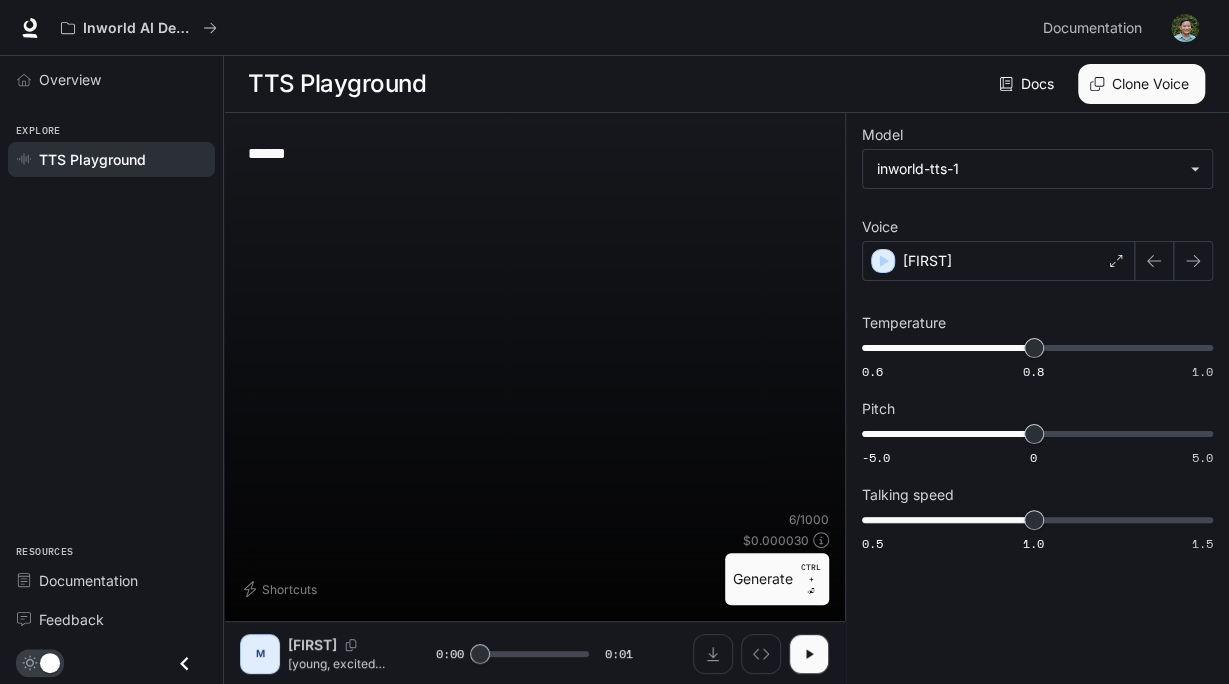 type on "******" 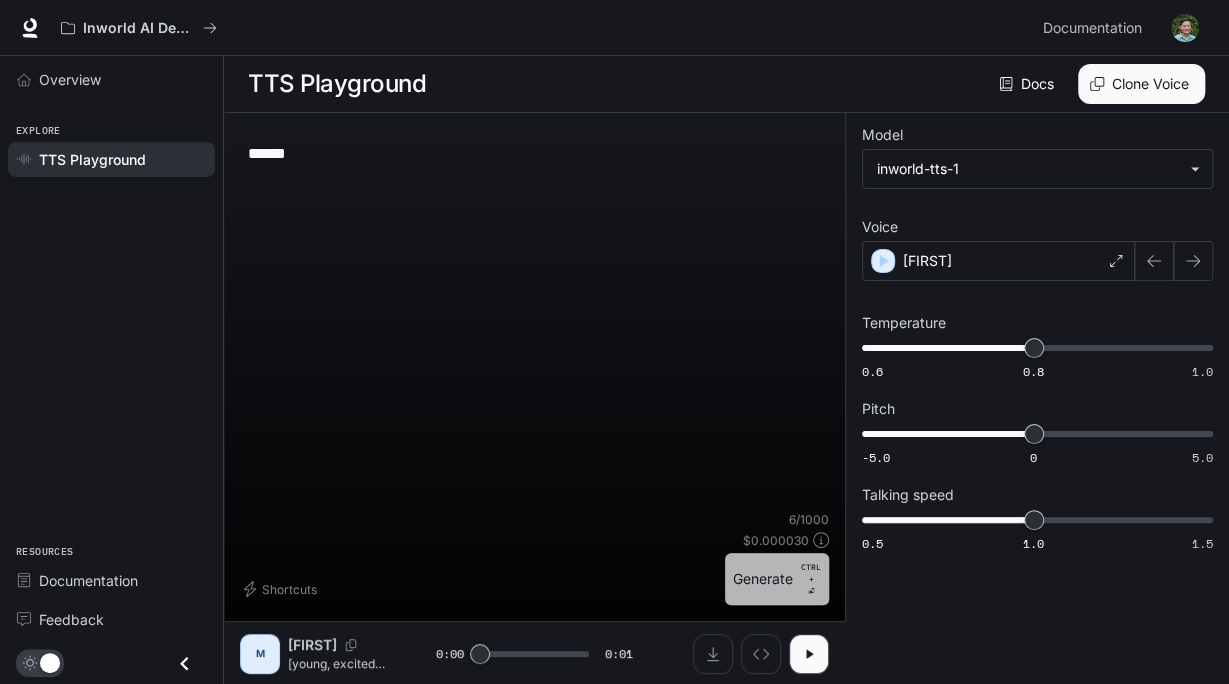 click on "Generate CTRL +  ⏎" at bounding box center [777, 579] 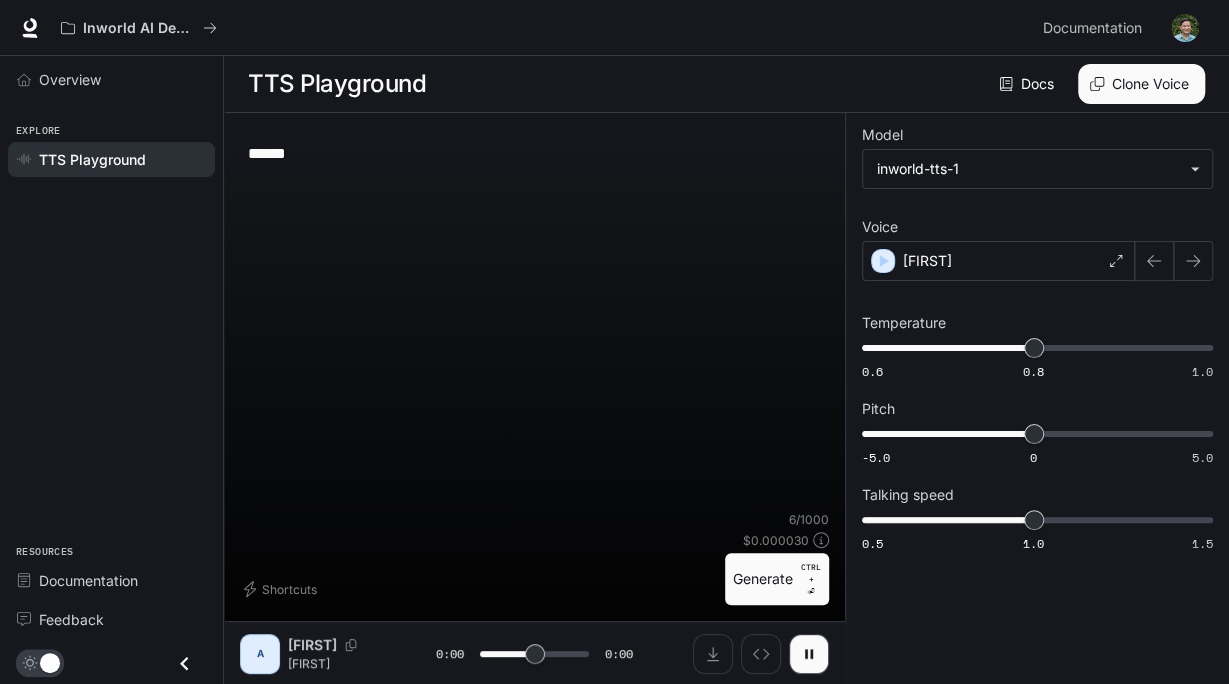 type on "*" 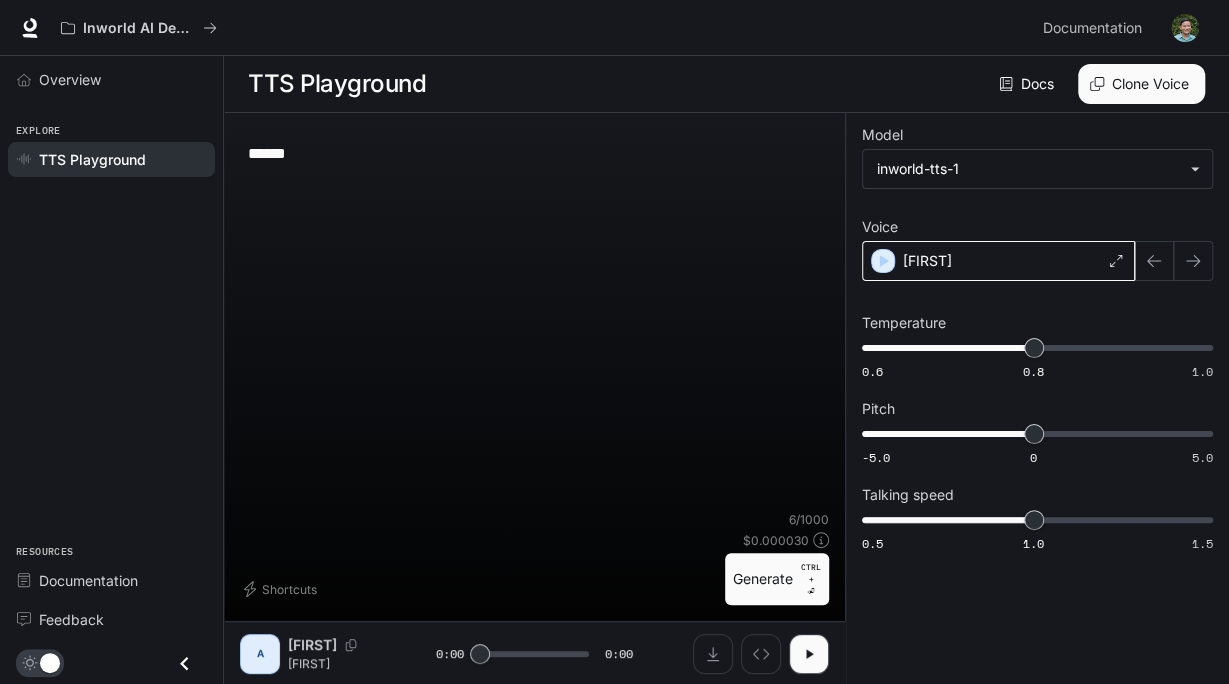 click on "[FIRST]" at bounding box center [998, 261] 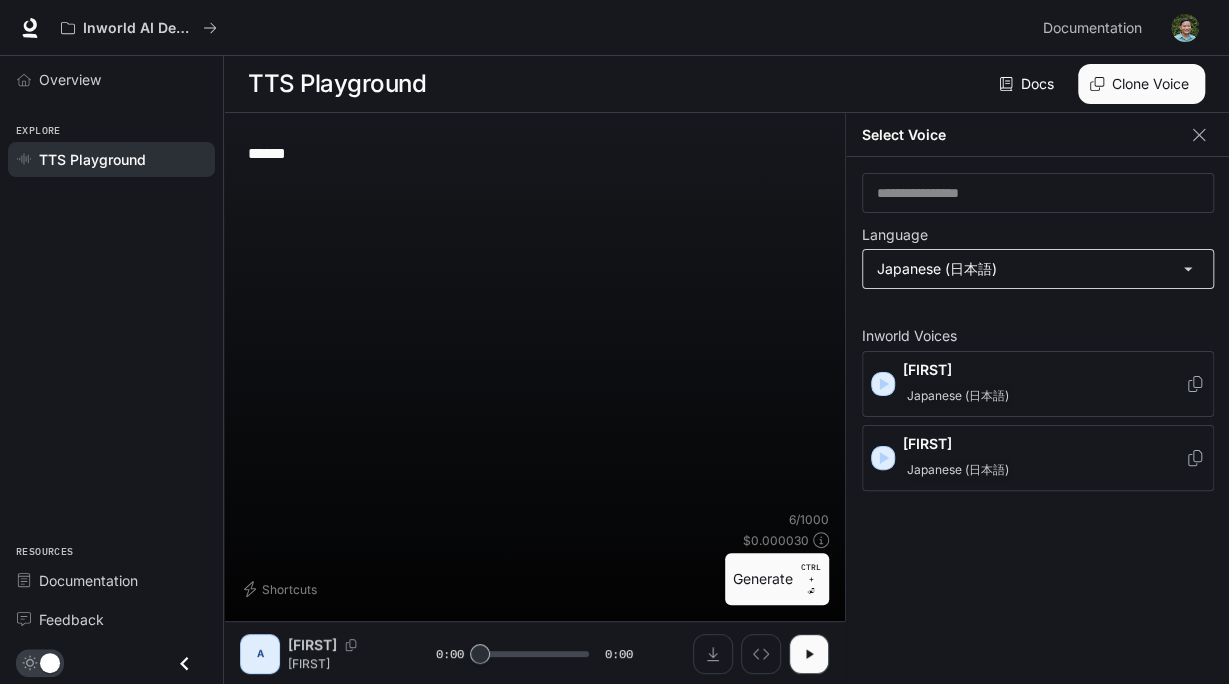 click on "**********" at bounding box center (614, 342) 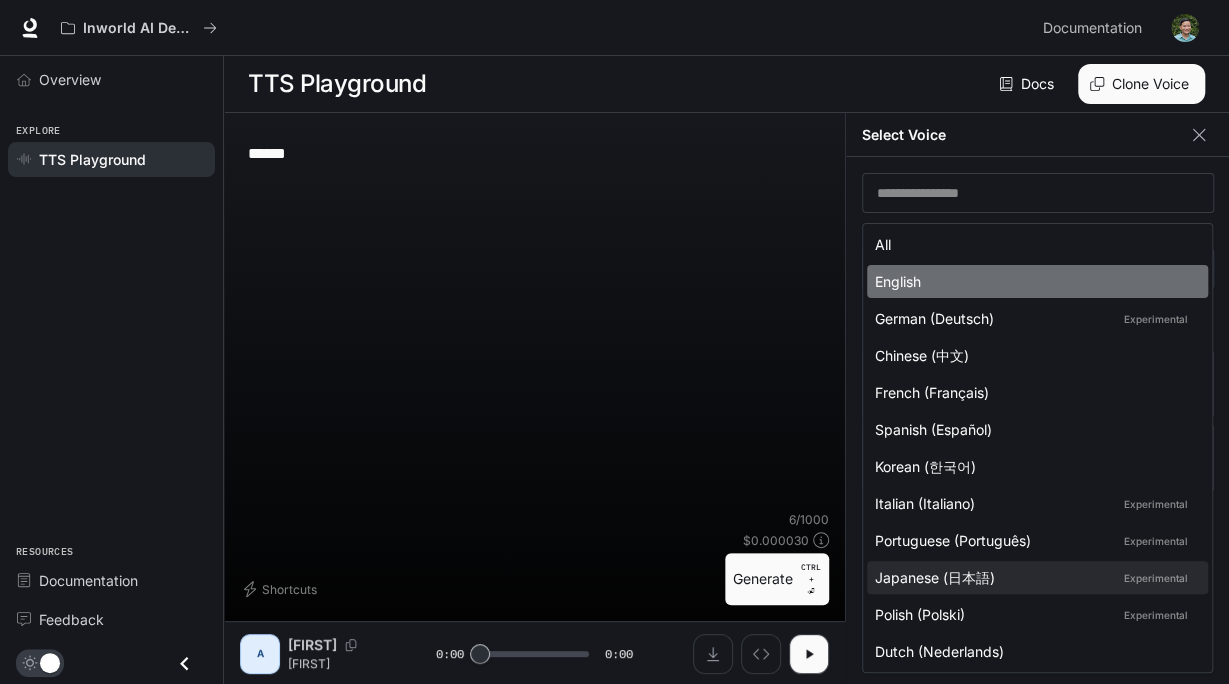 click on "English" at bounding box center (1033, 281) 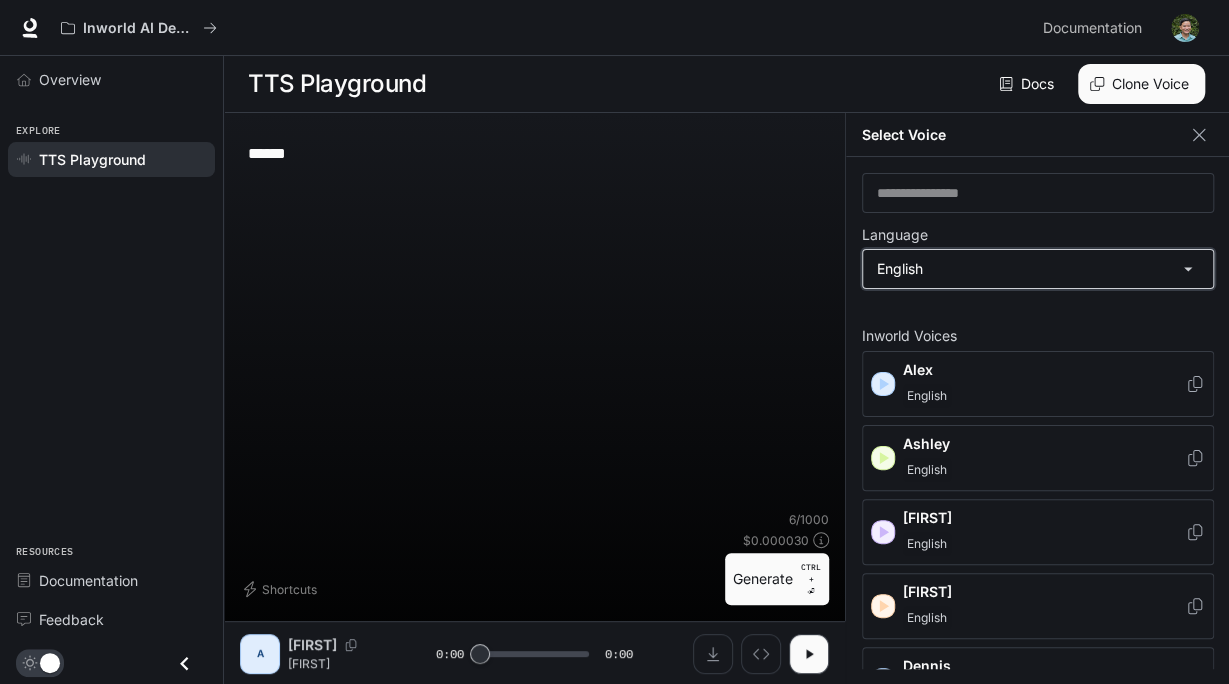 type on "*****" 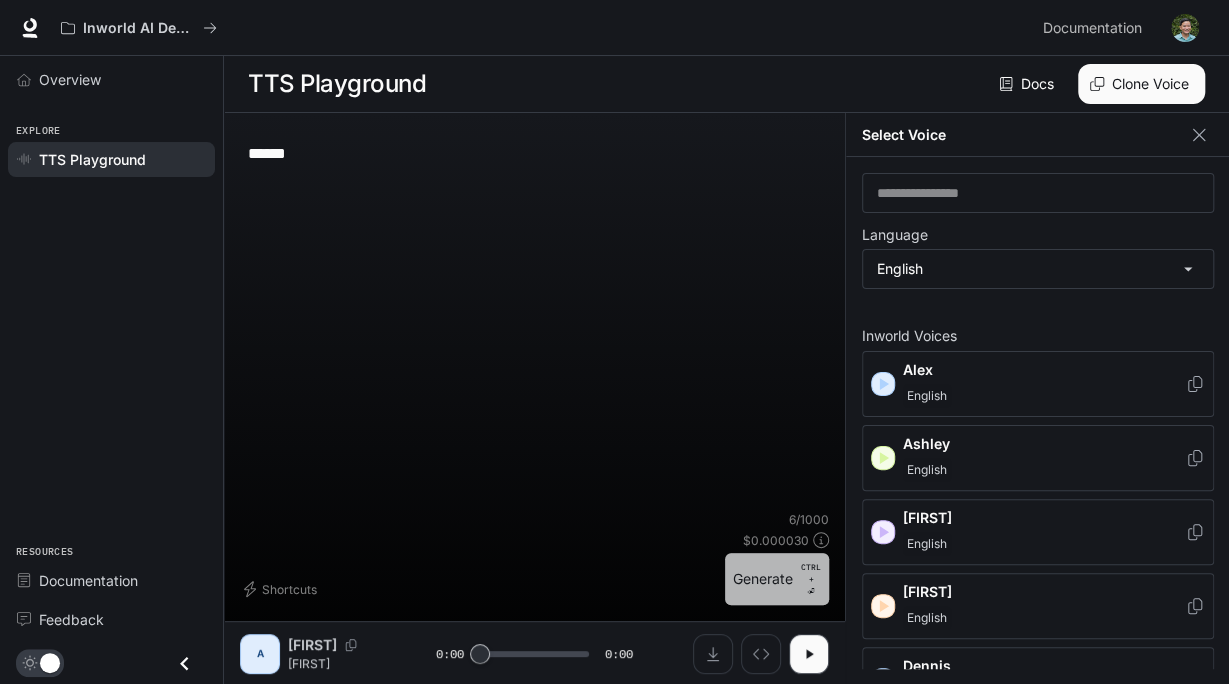 click on "Generate CTRL +  ⏎" at bounding box center [777, 579] 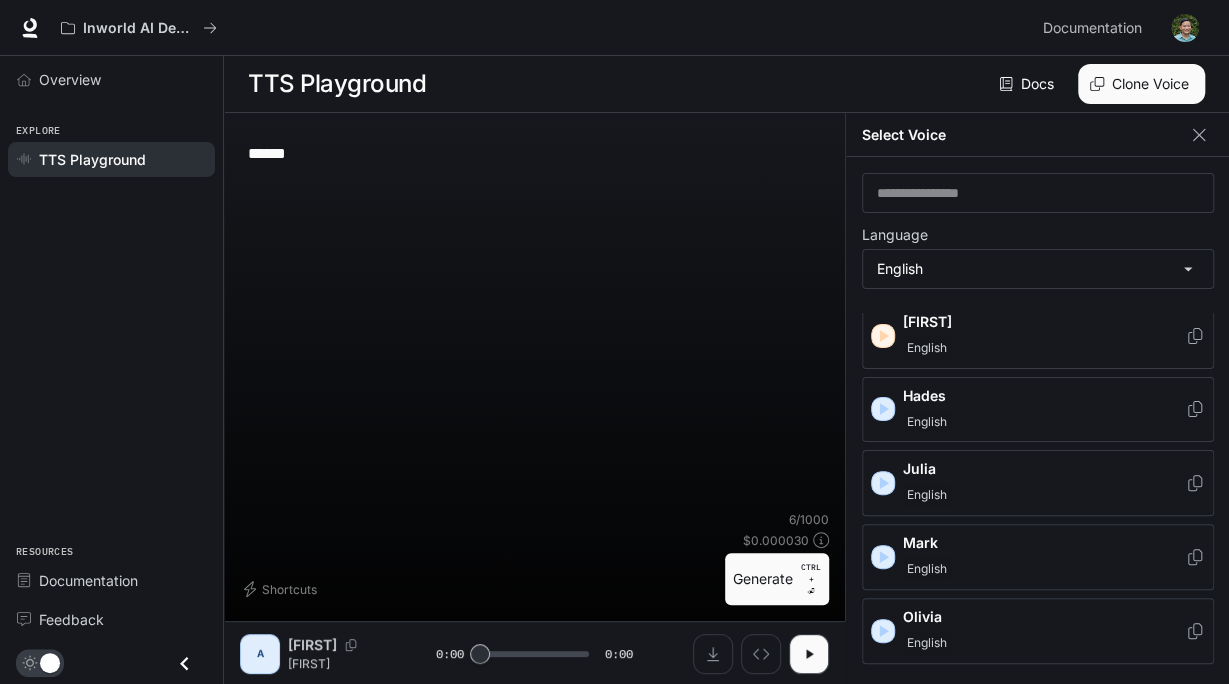 scroll, scrollTop: 1139, scrollLeft: 0, axis: vertical 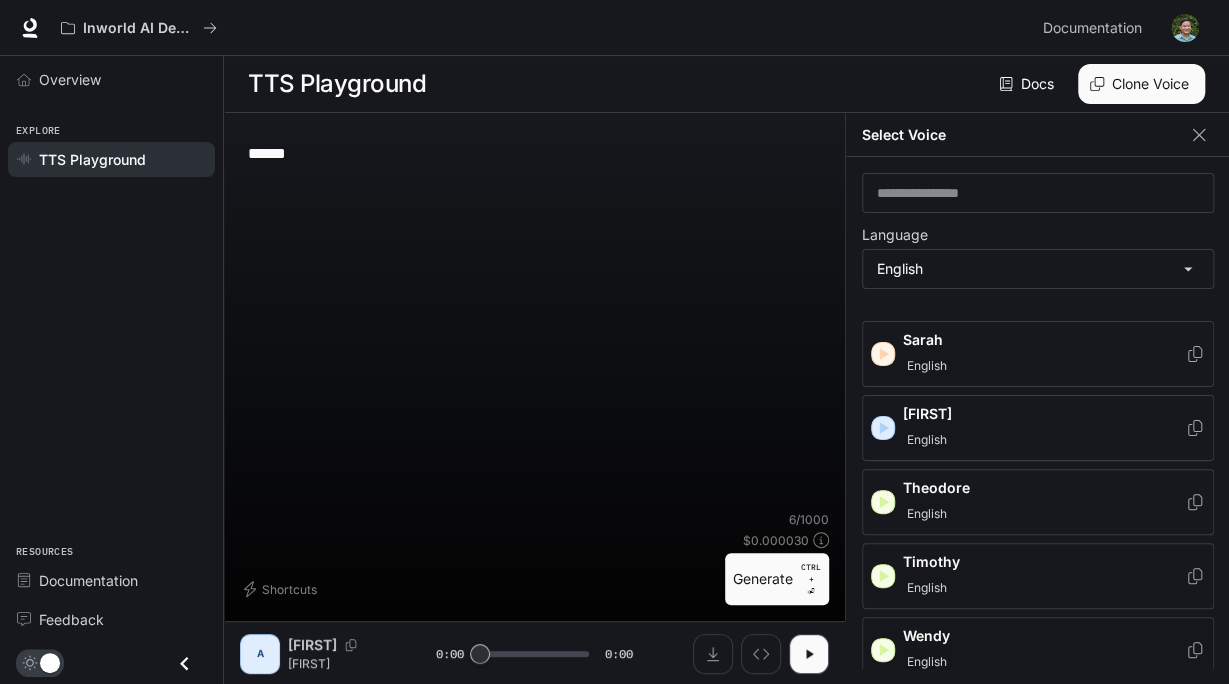click on "Wendy" at bounding box center (1044, 636) 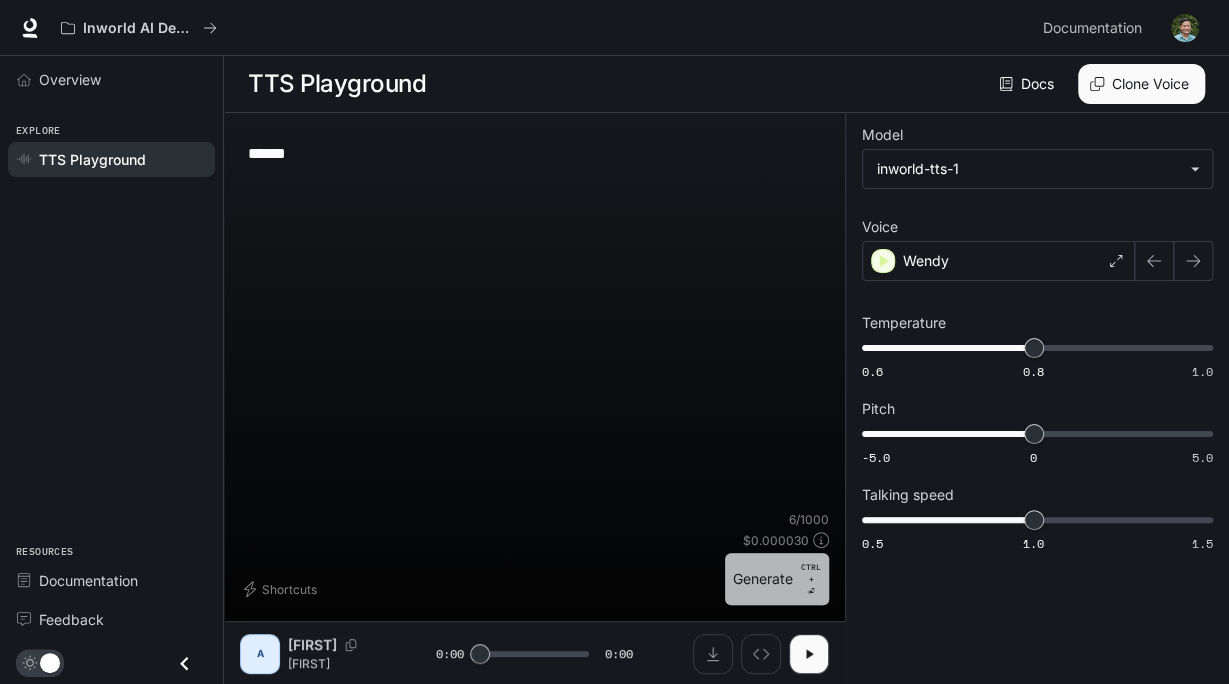 click on "Generate CTRL +  ⏎" at bounding box center [777, 579] 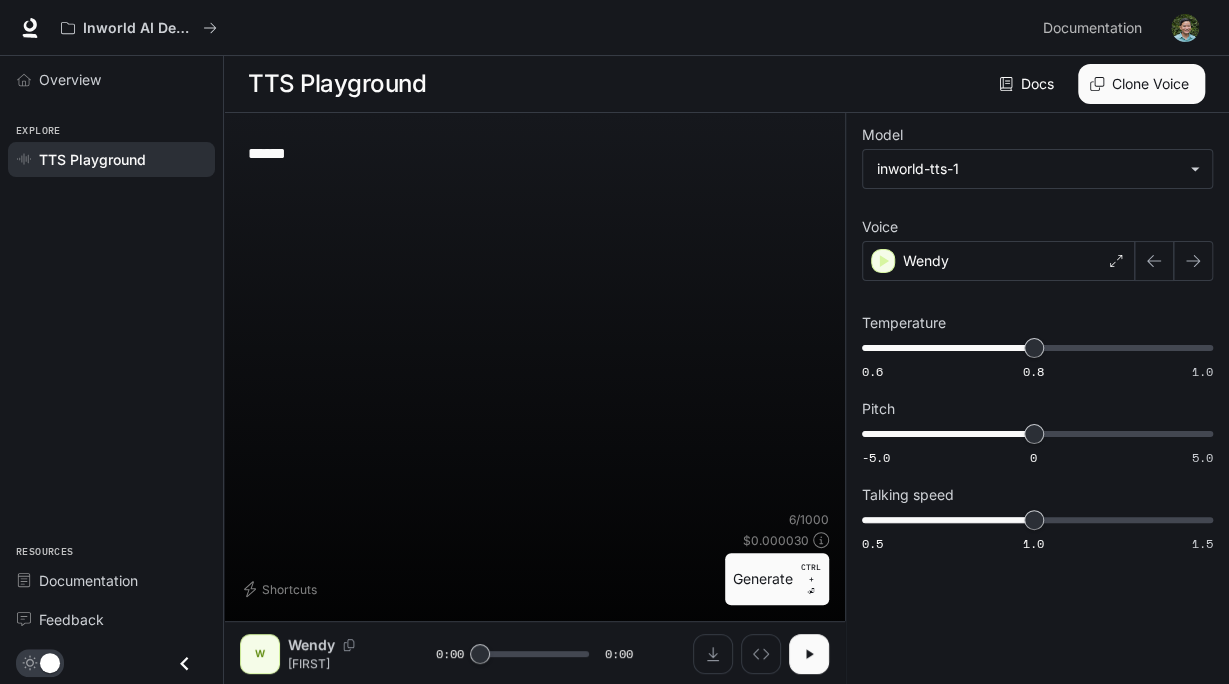 click 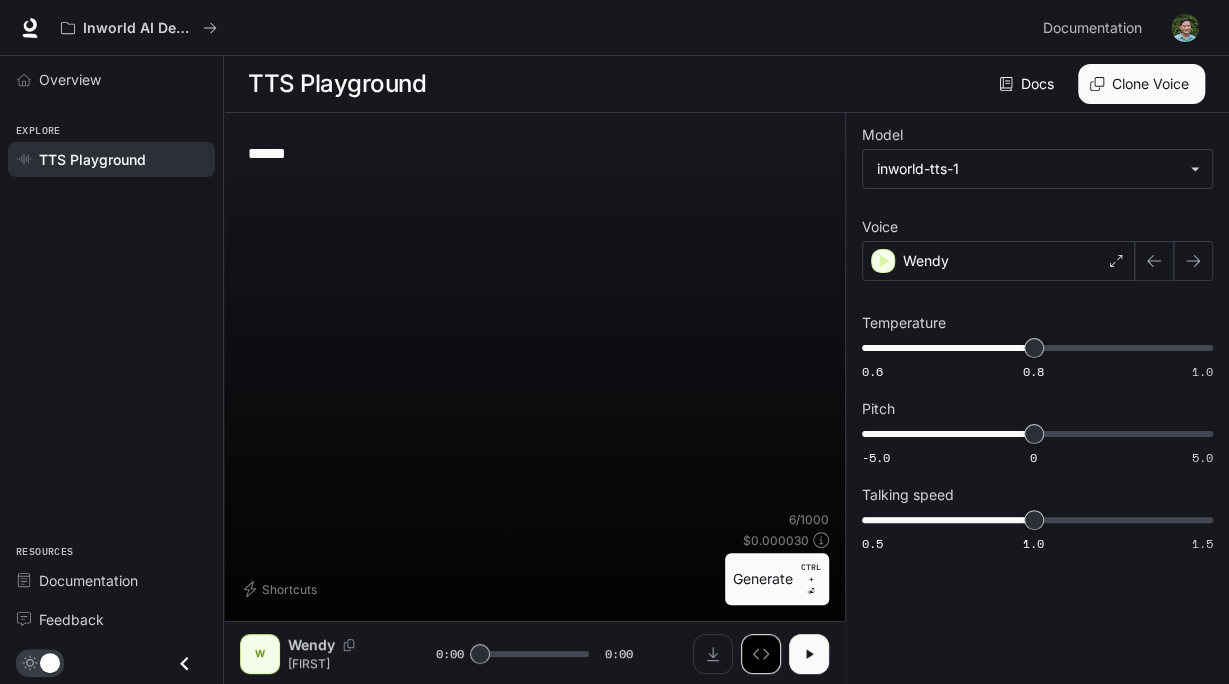 type on "*" 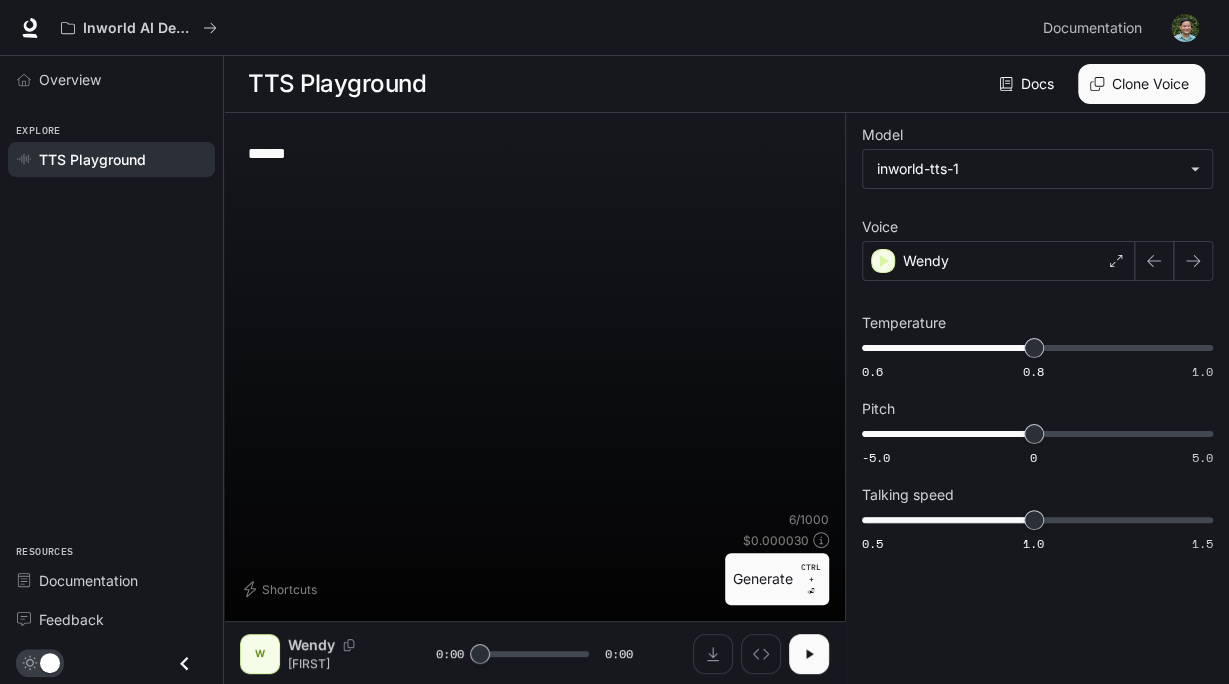 type 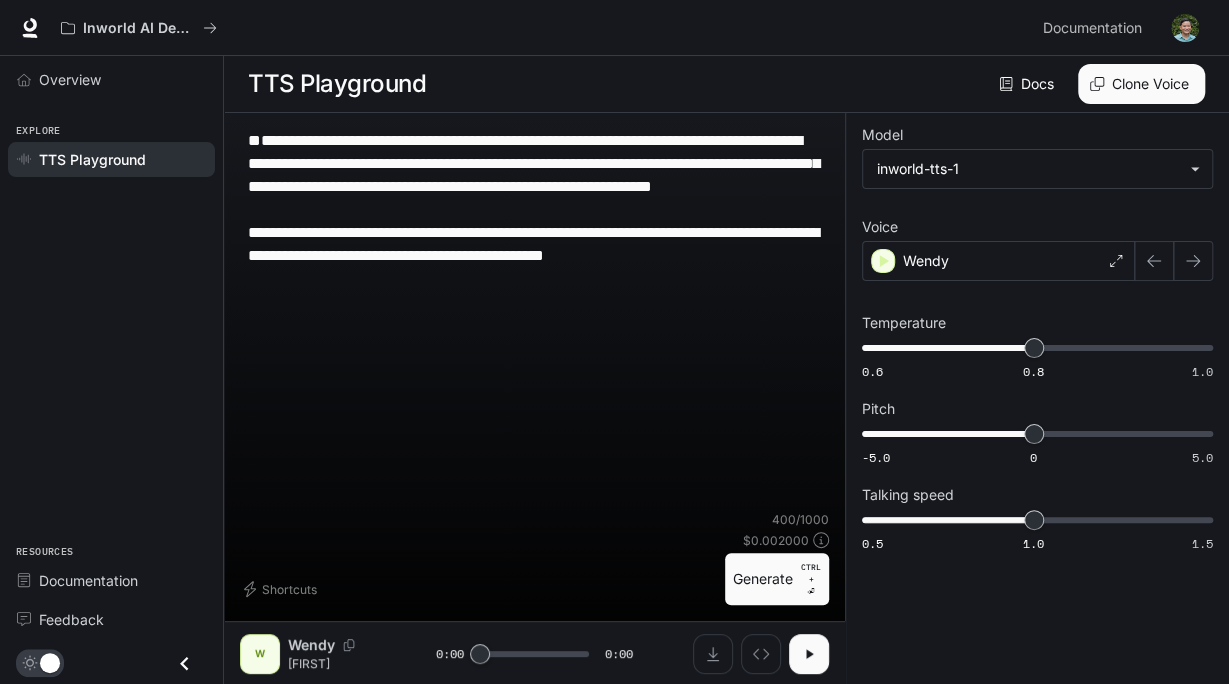 click on "**********" at bounding box center [534, 221] 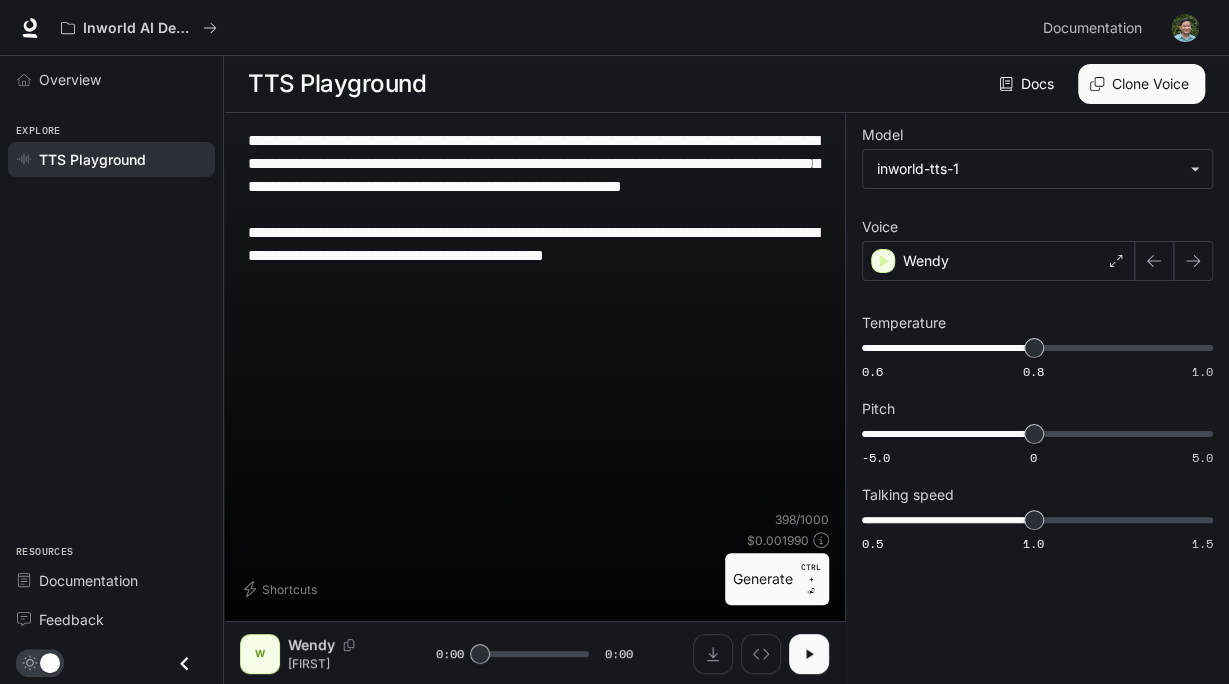 type on "**********" 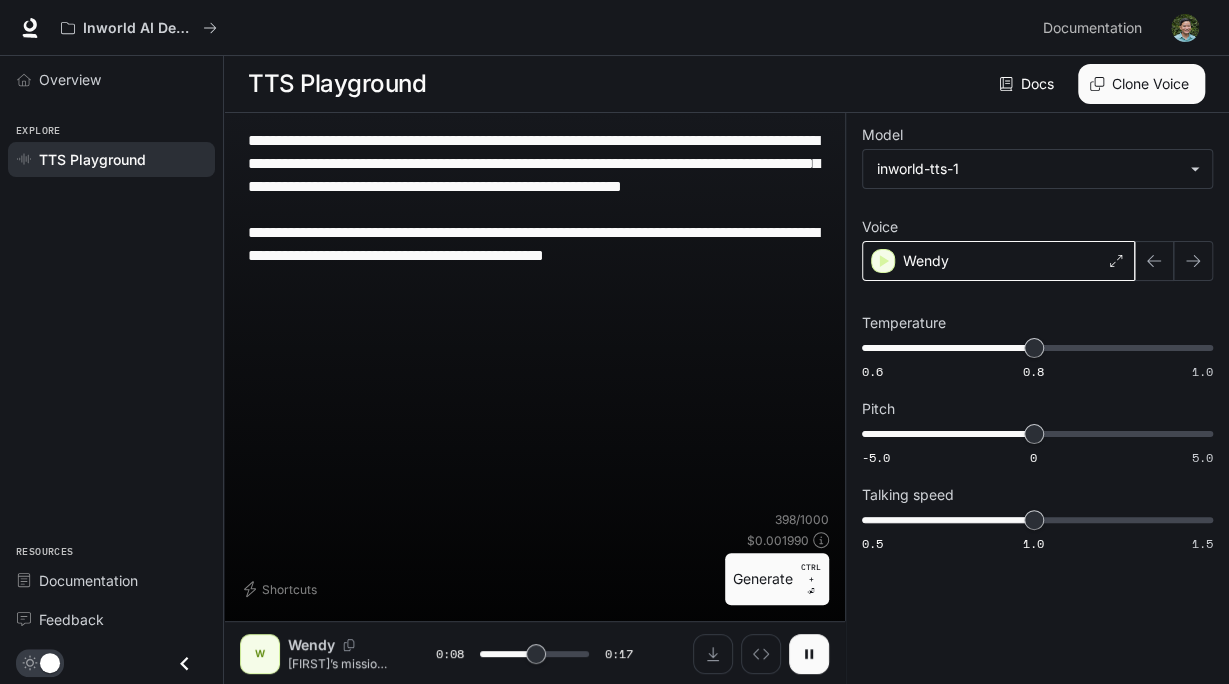 click on "Wendy" at bounding box center [998, 261] 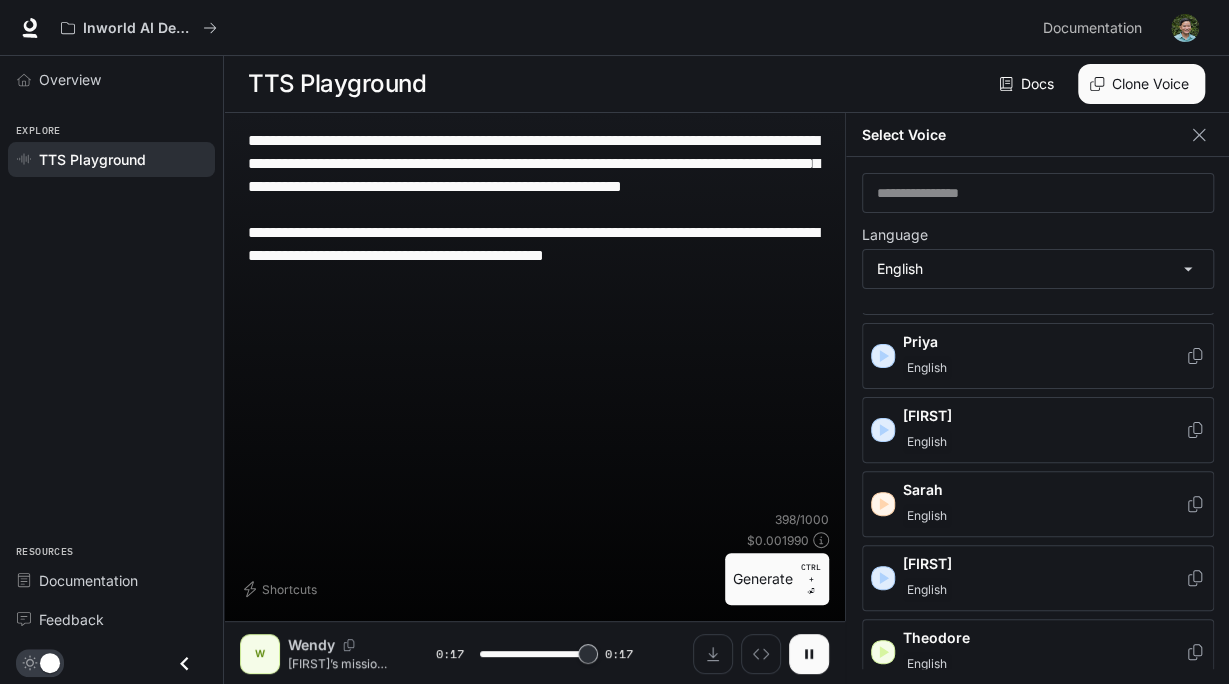 type on "*" 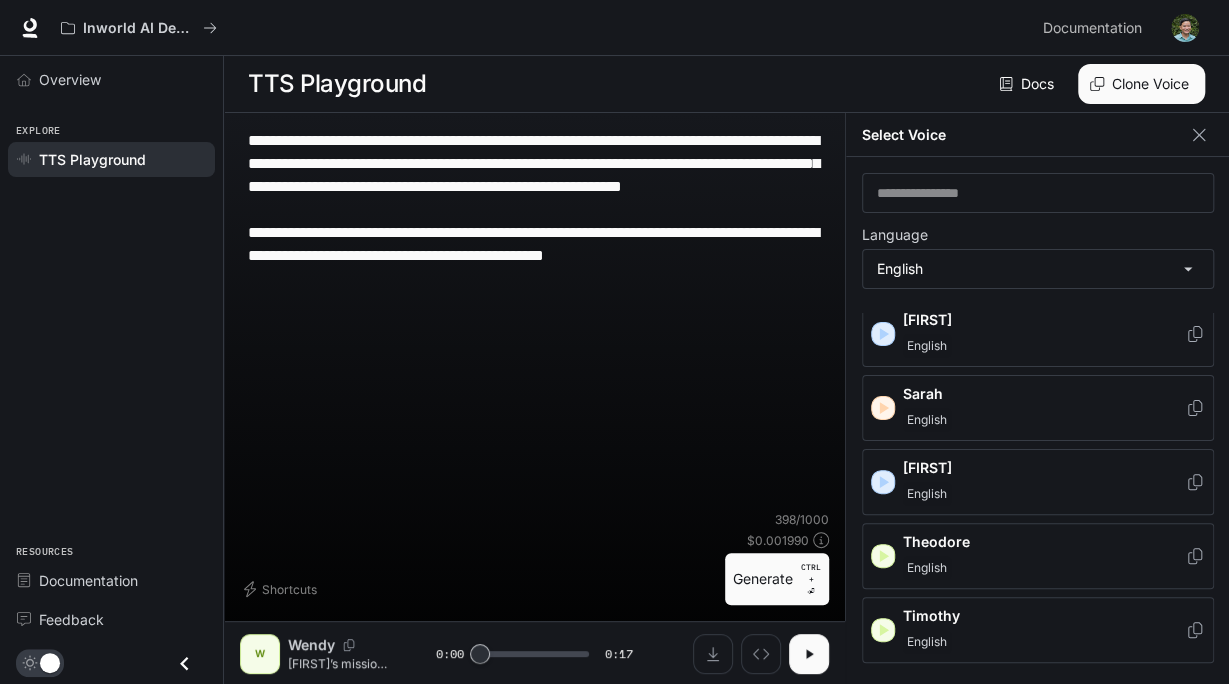 scroll, scrollTop: 1139, scrollLeft: 0, axis: vertical 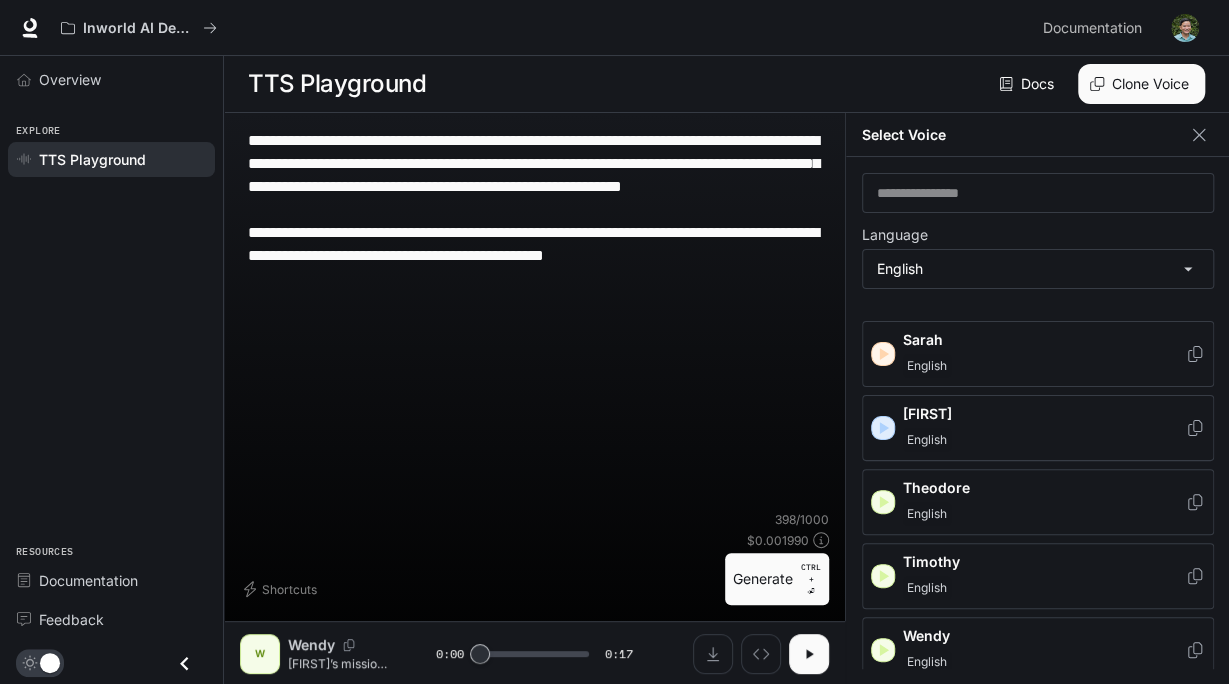 click on "**********" at bounding box center (534, 209) 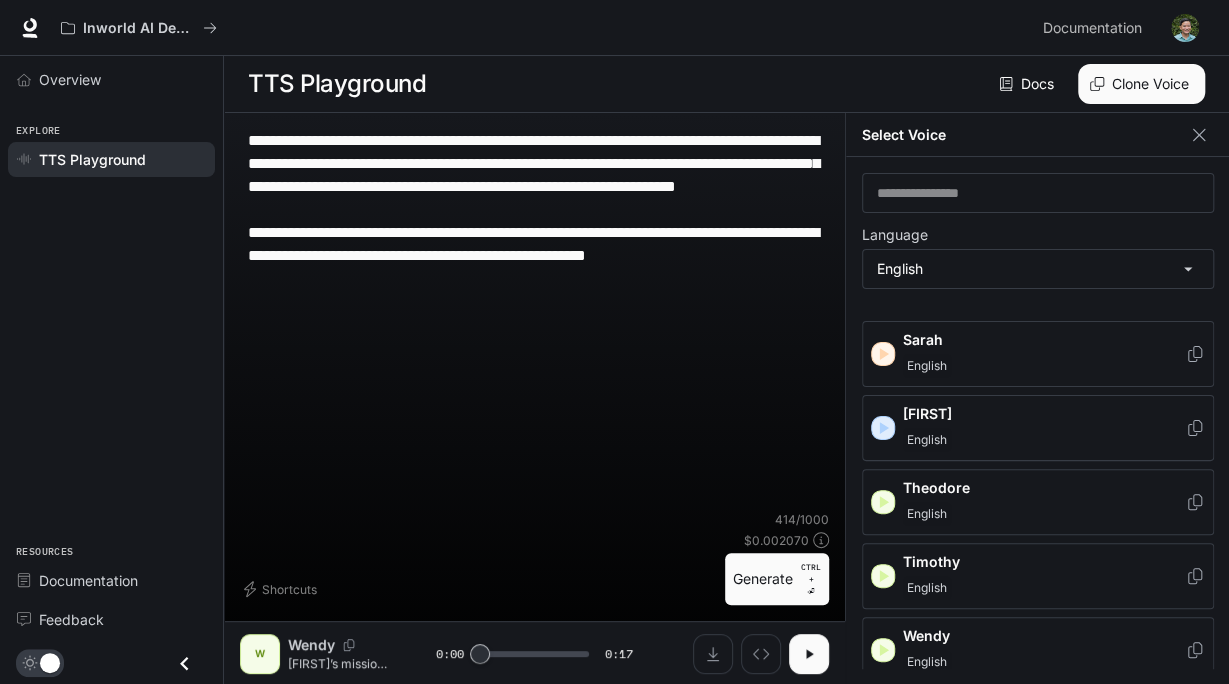 type on "**********" 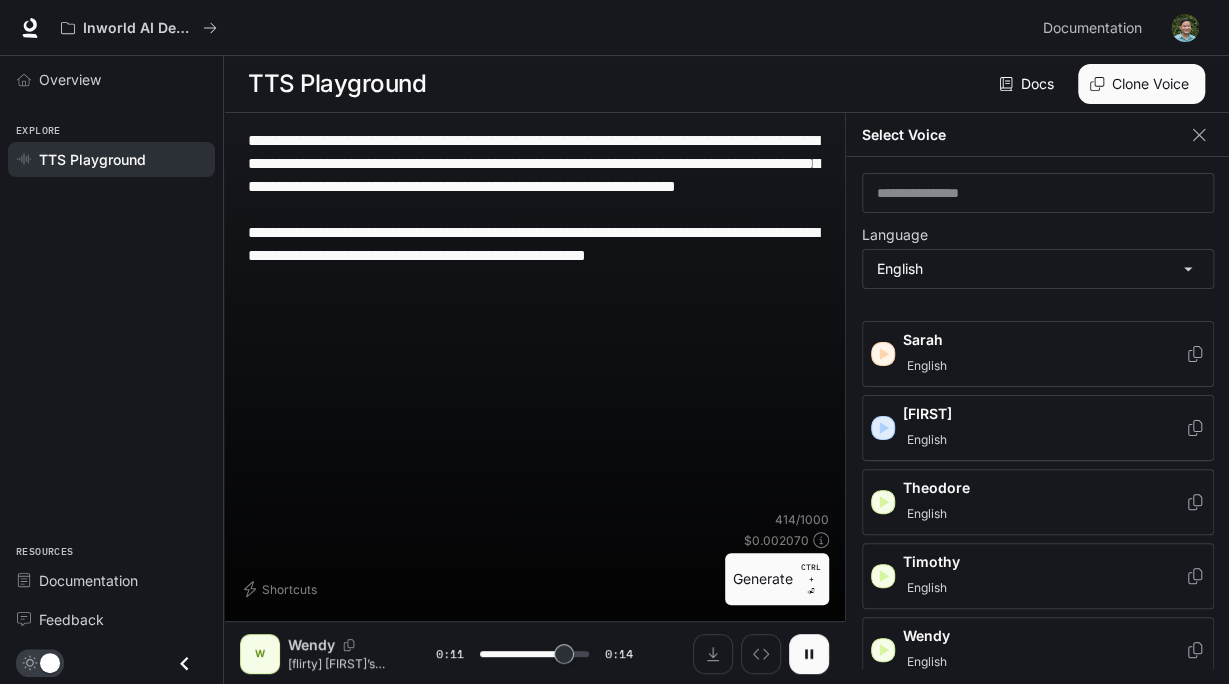 click on "**********" at bounding box center [534, 209] 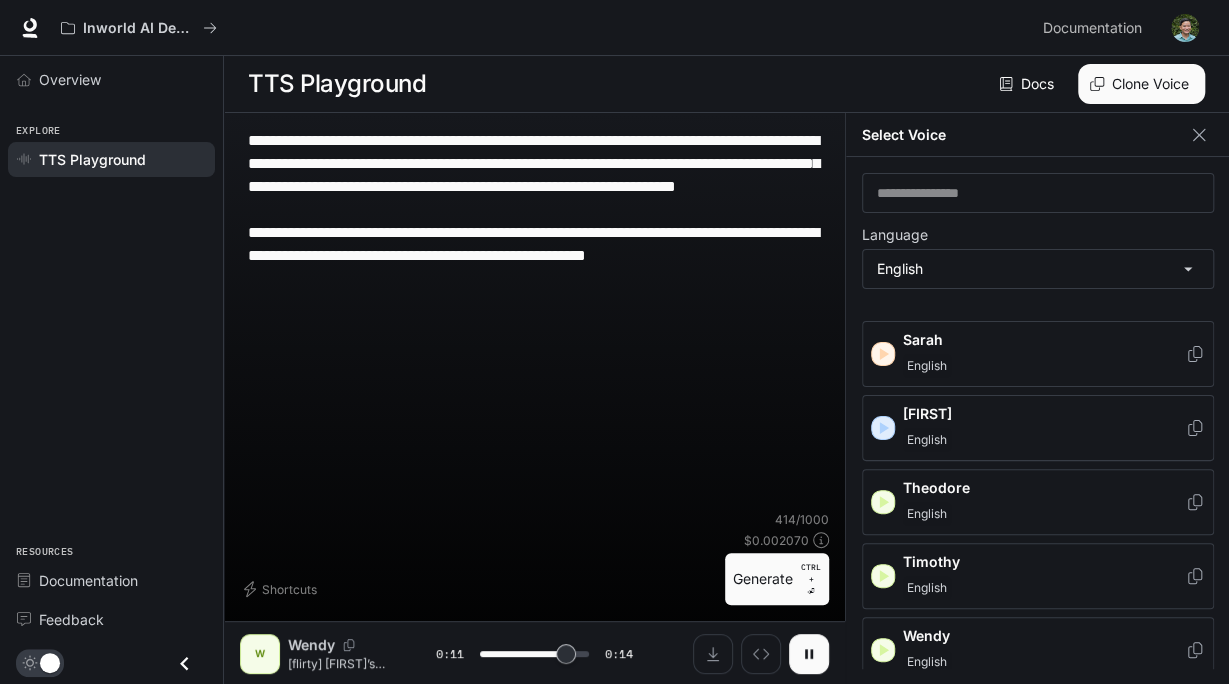 click on "**********" at bounding box center (534, 209) 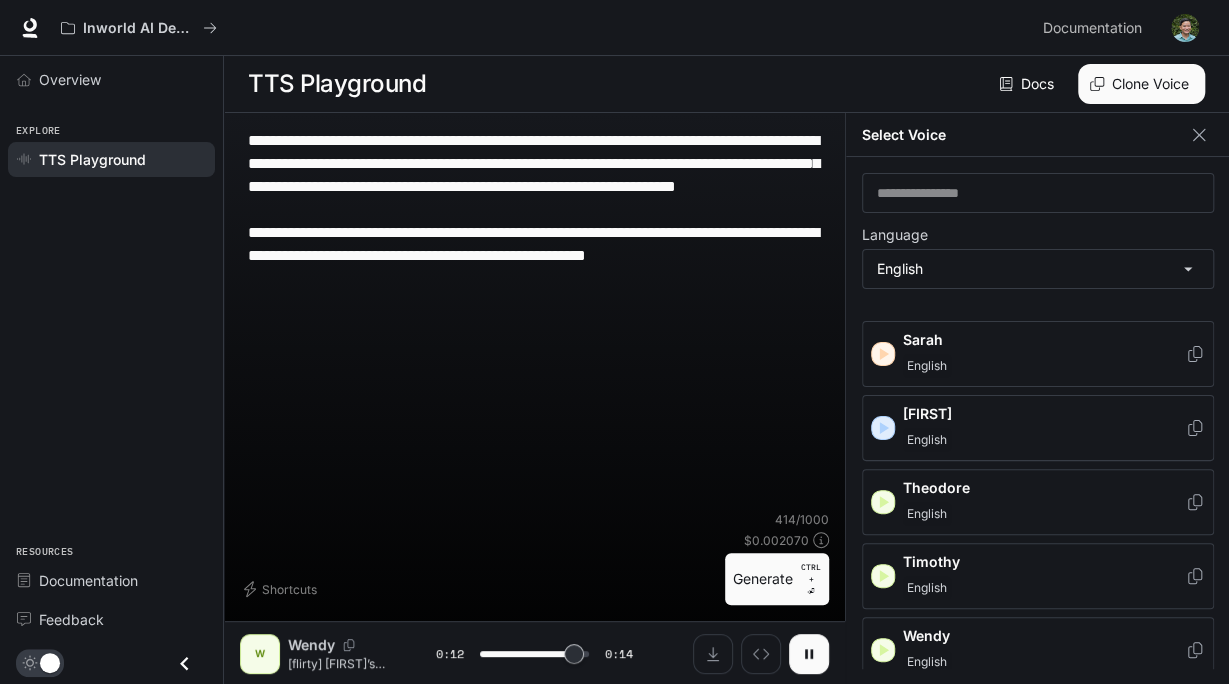 type on "****" 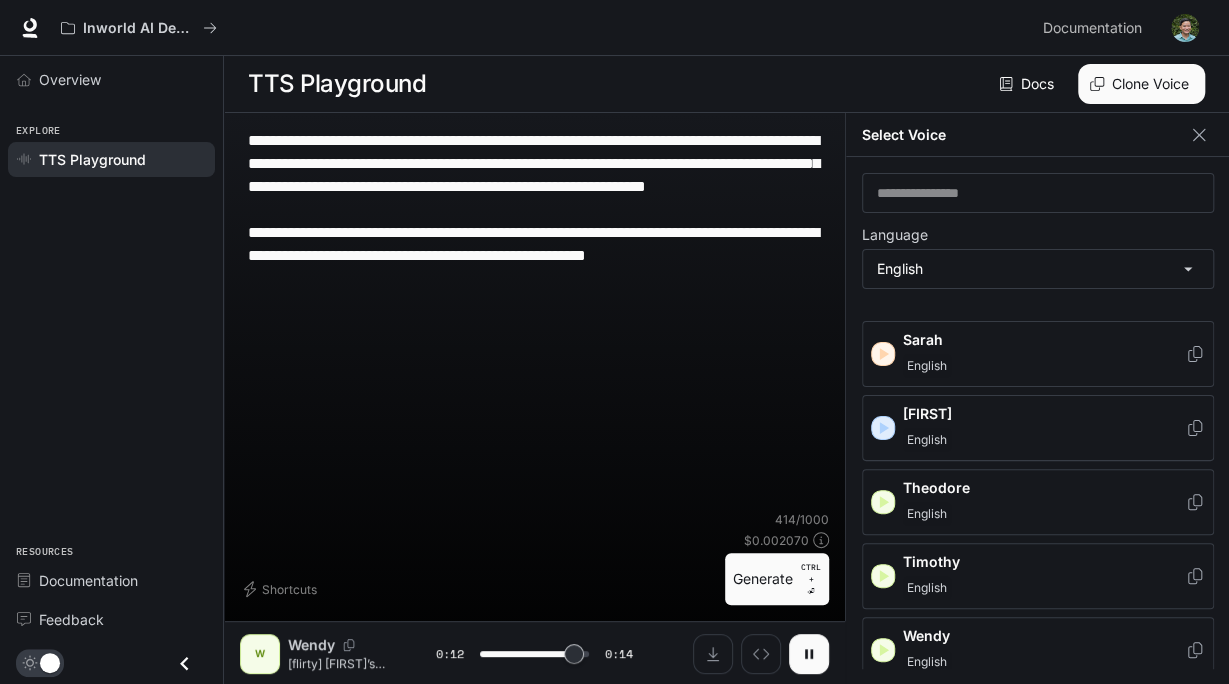 type on "**********" 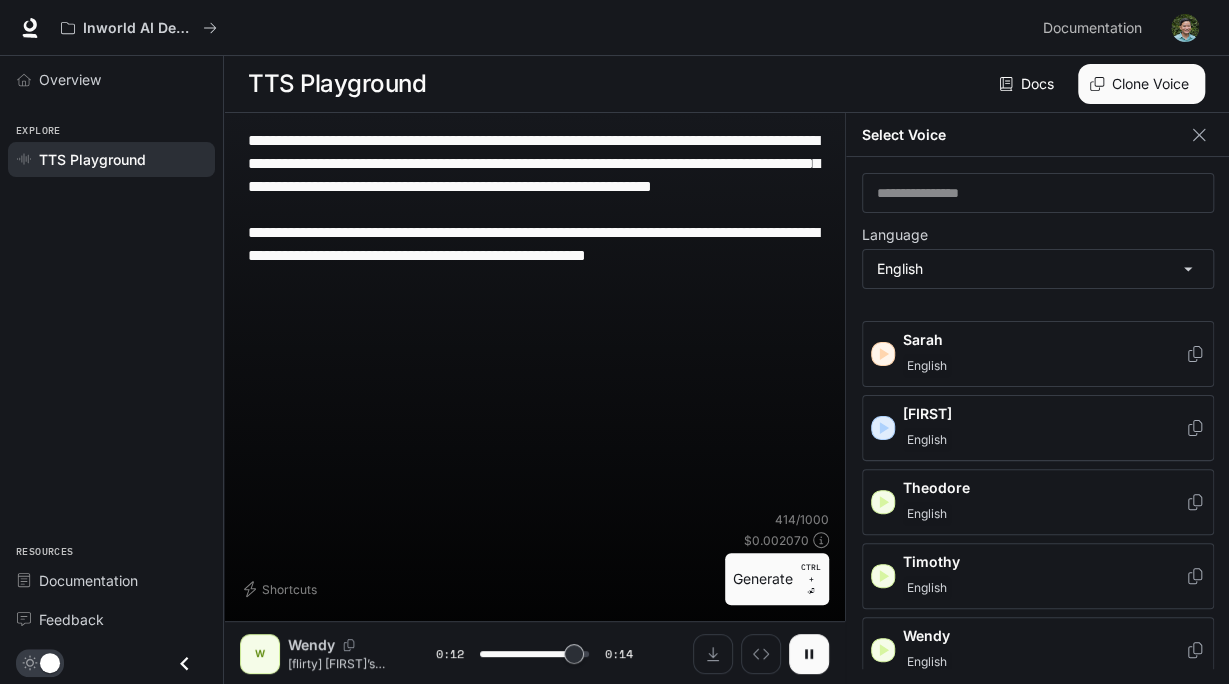 type on "****" 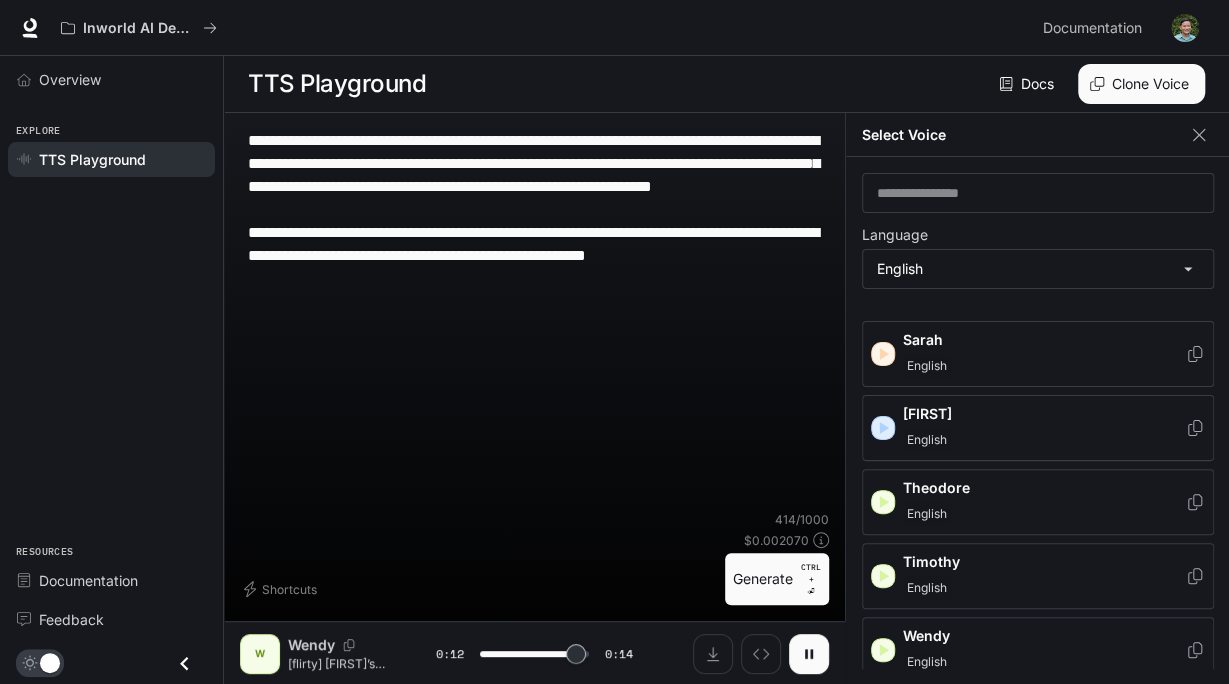 type on "**********" 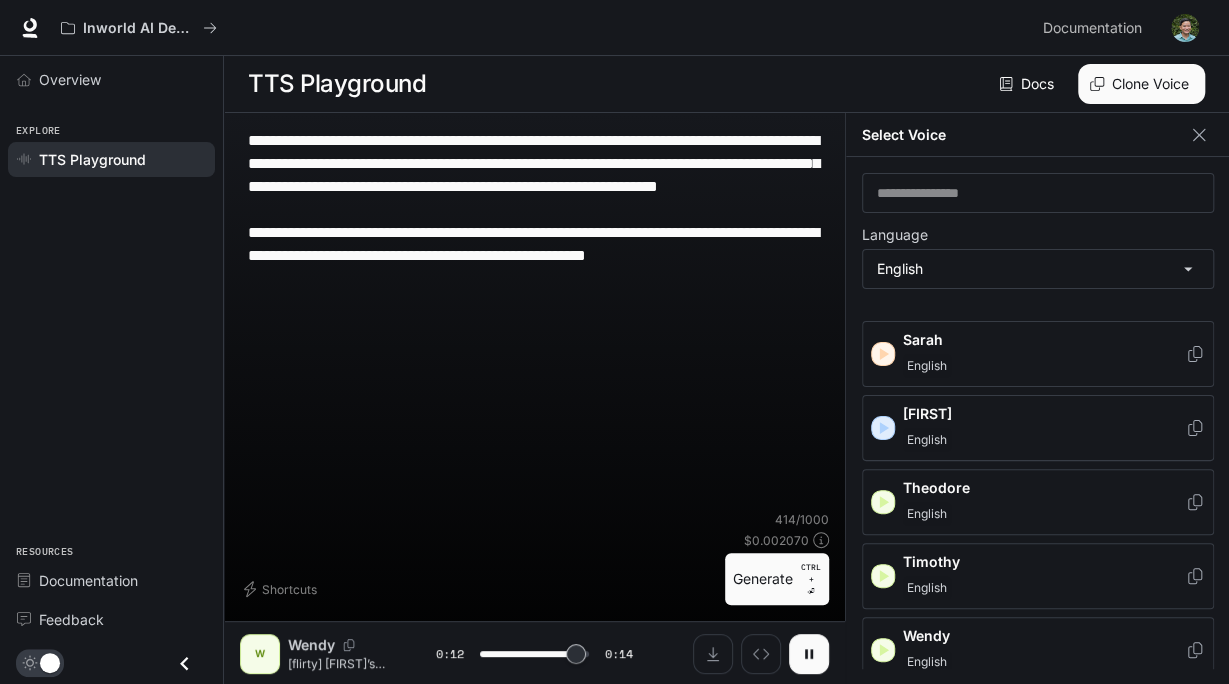 type on "**********" 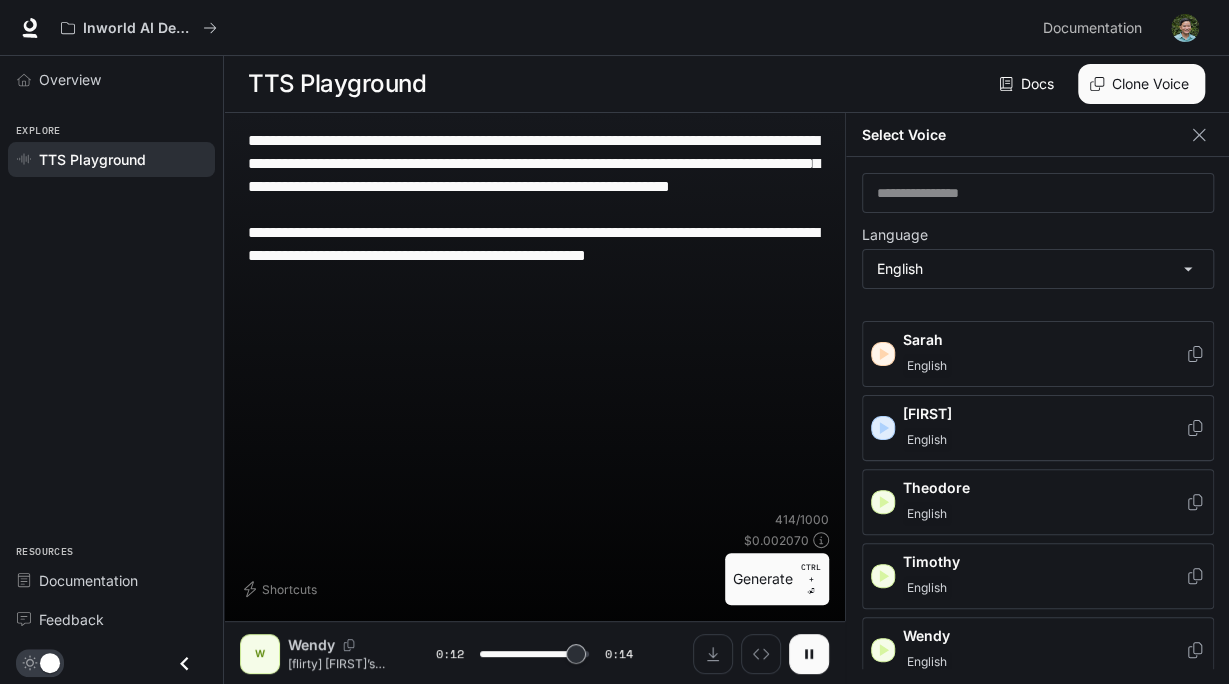 type on "**********" 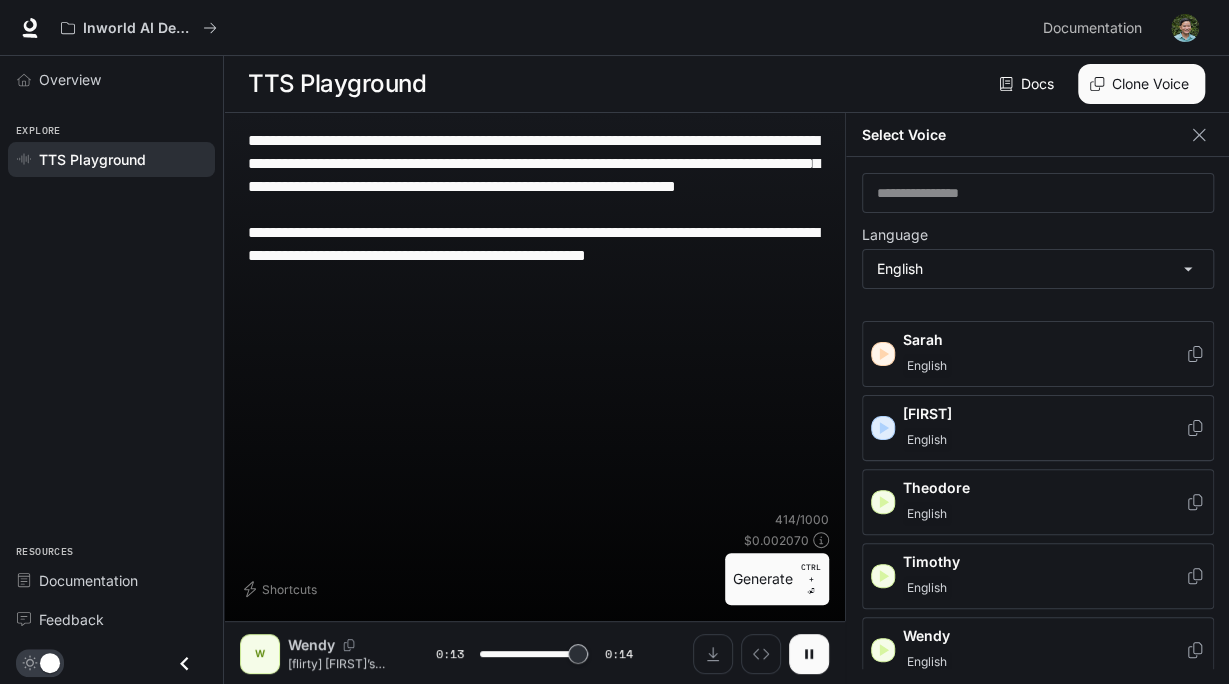 type on "****" 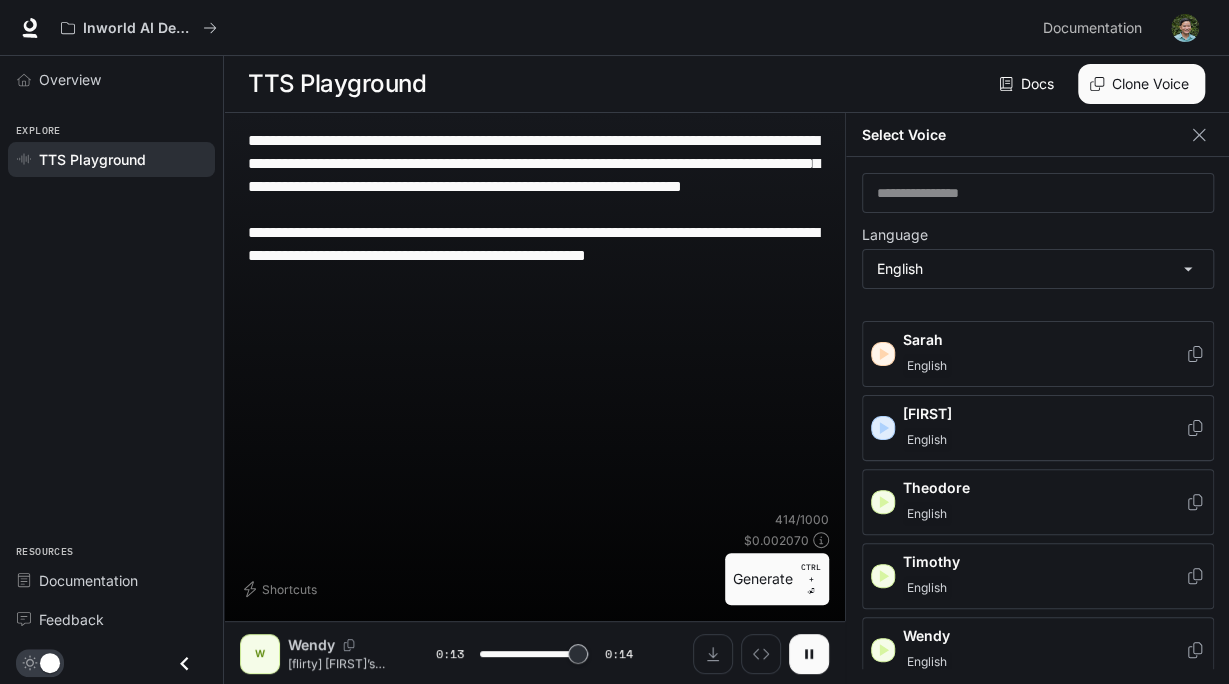 type on "**********" 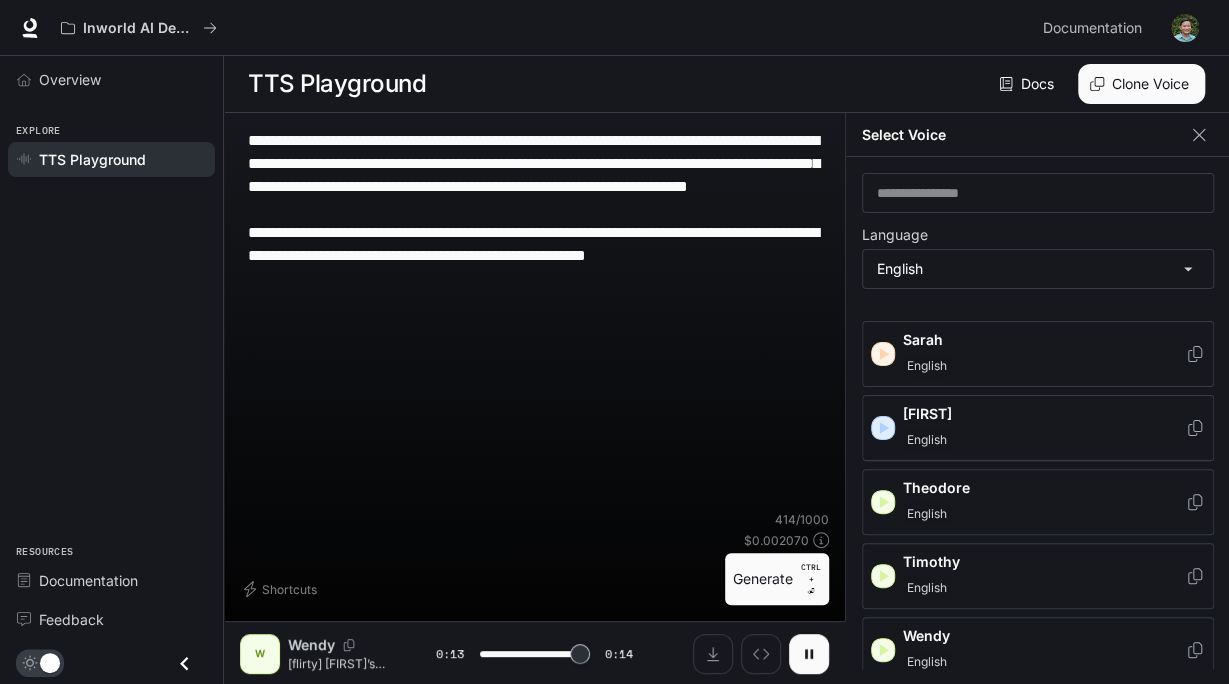 type on "**********" 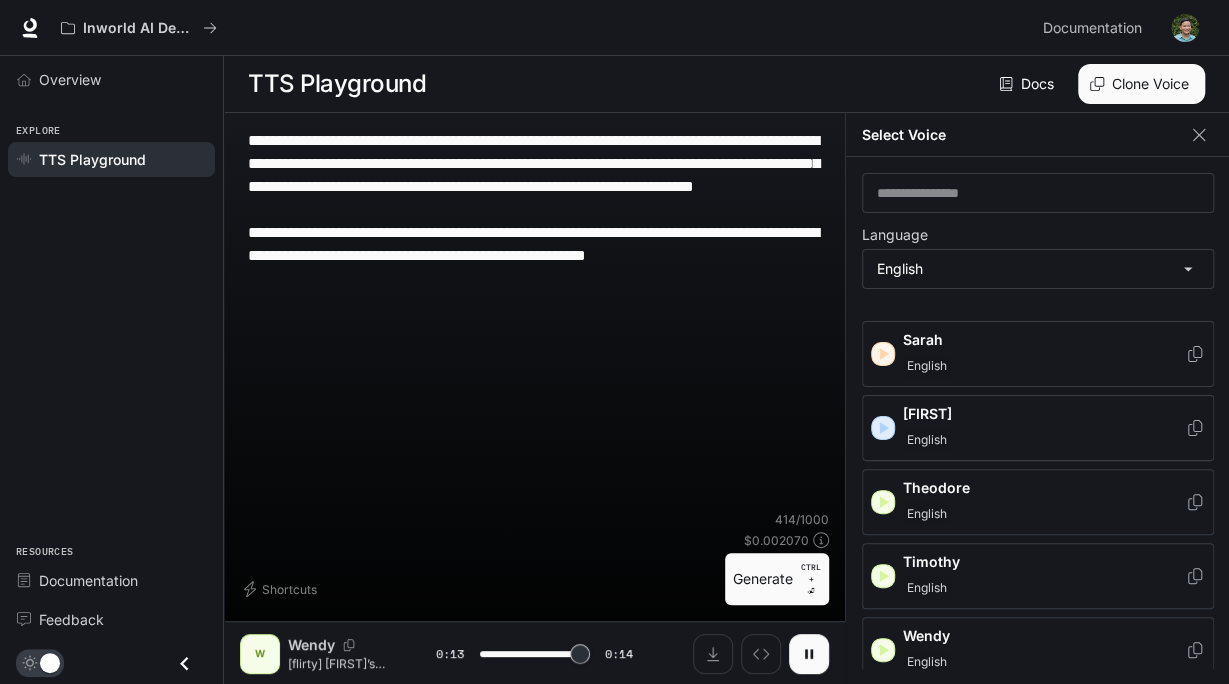 type on "**********" 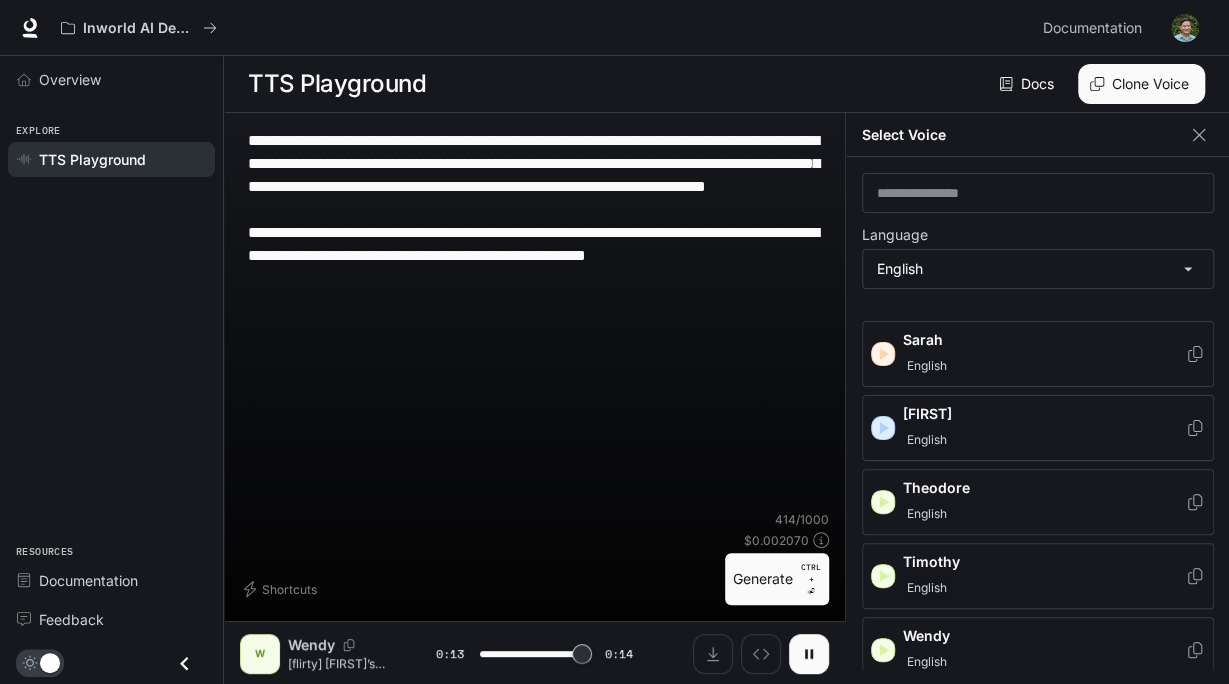 type on "**********" 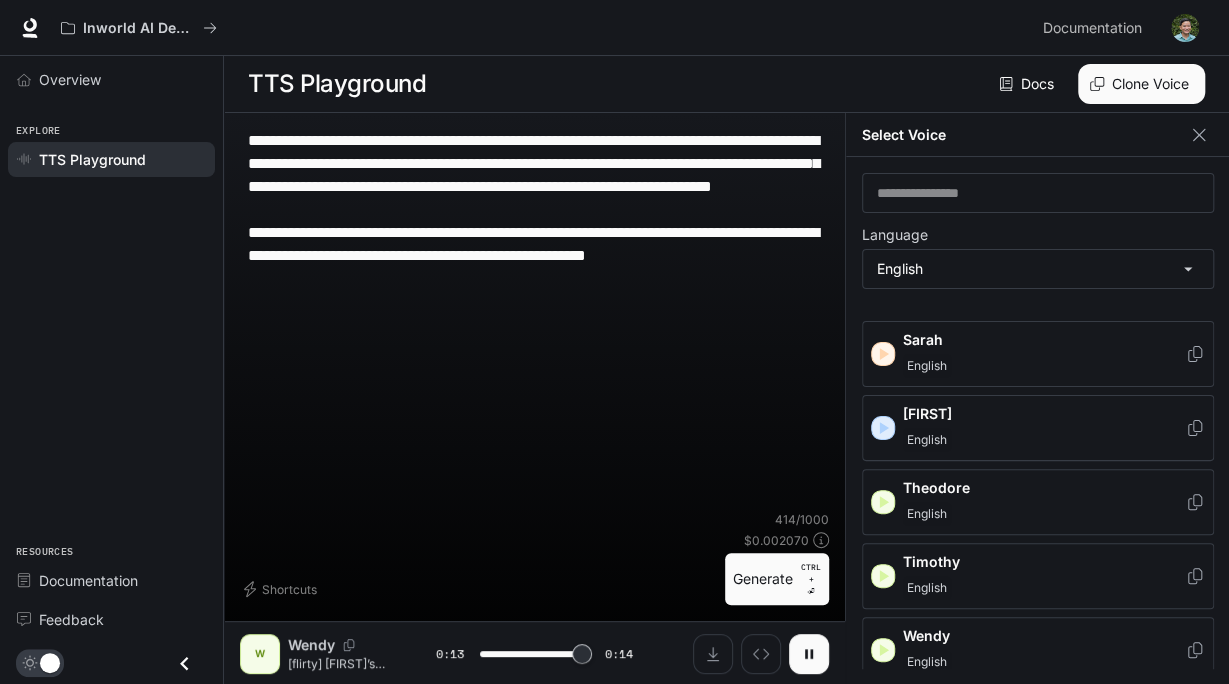 type on "**********" 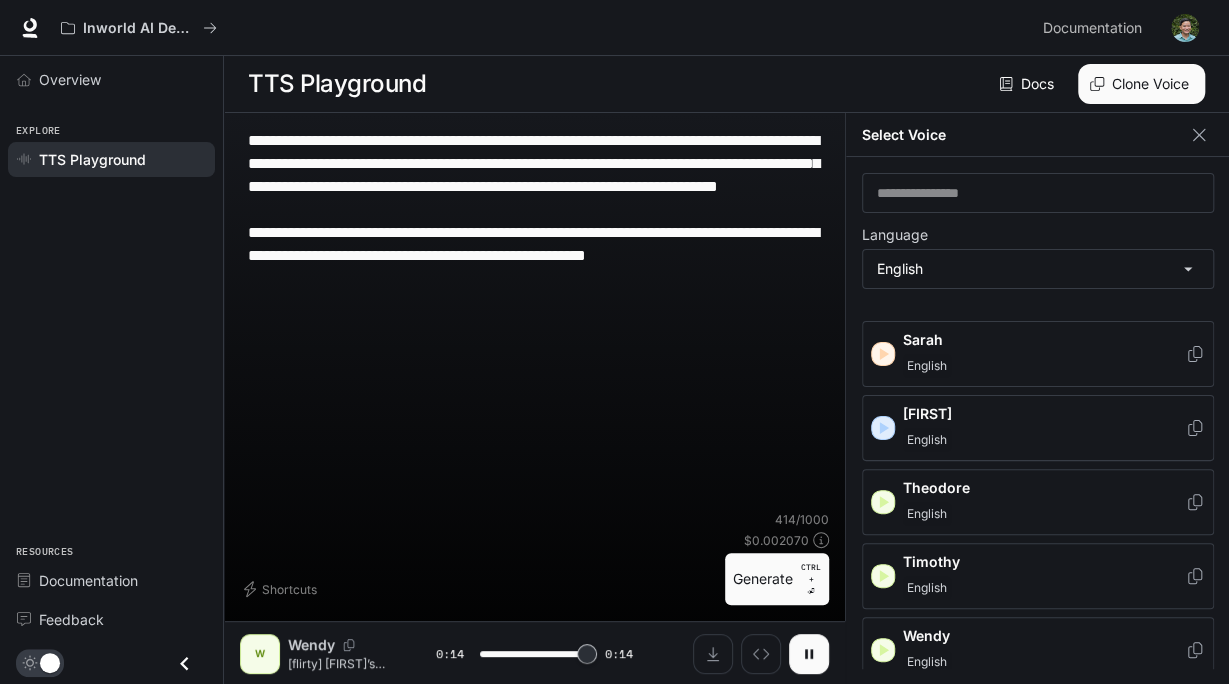 type on "*" 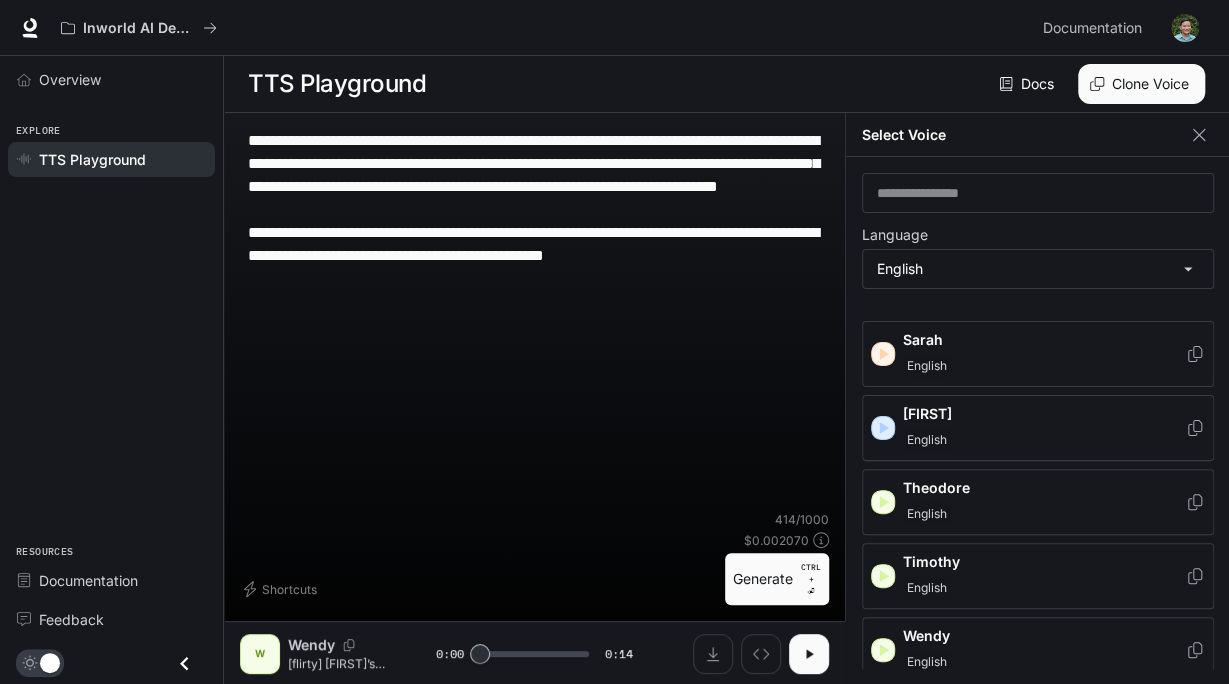 type on "**********" 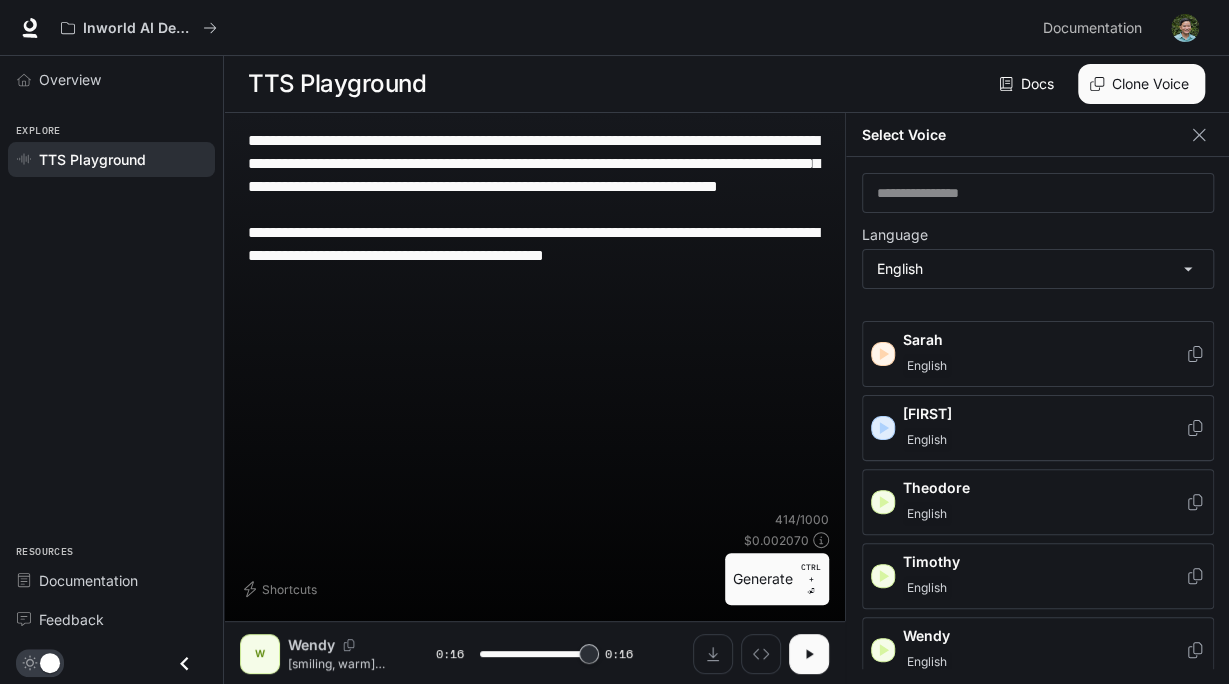 type on "*" 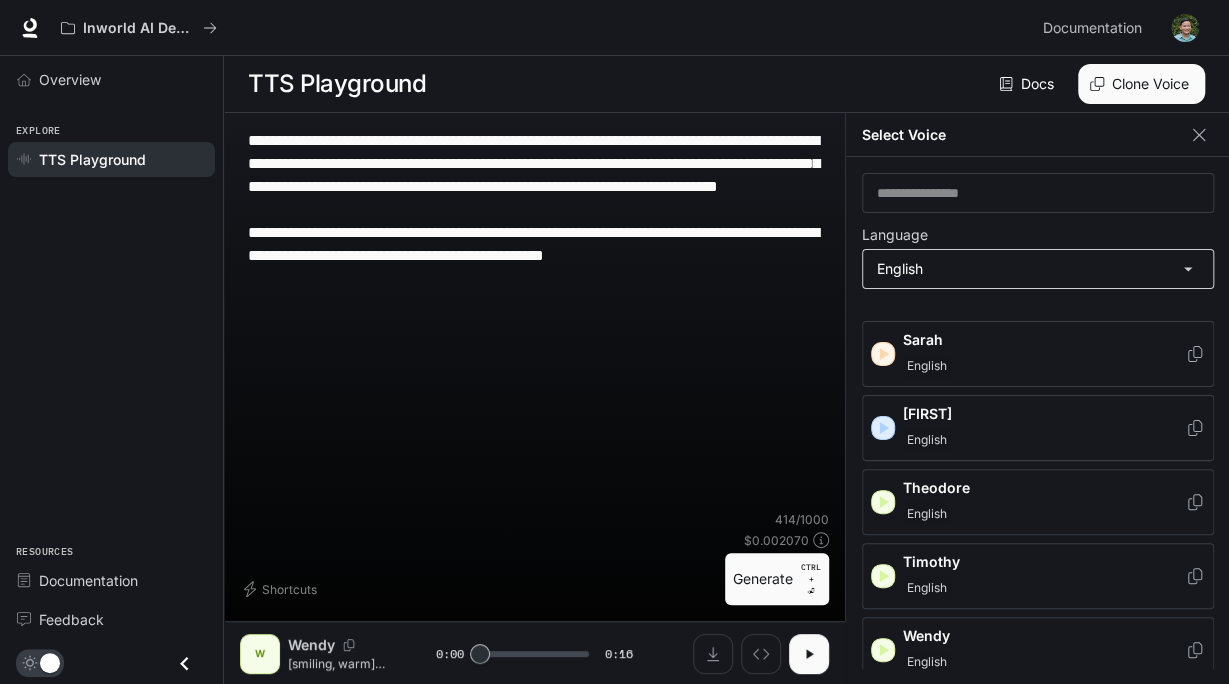 click on "**********" at bounding box center (614, 342) 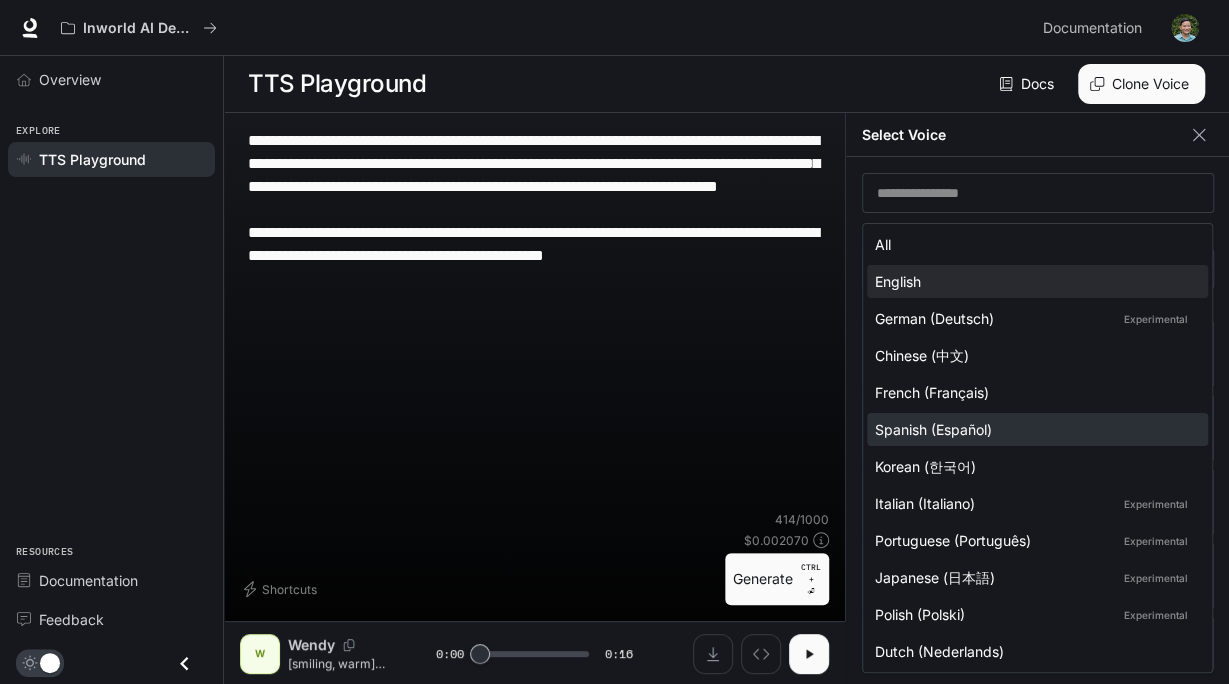 click on "Spanish (Español)" at bounding box center (1033, 429) 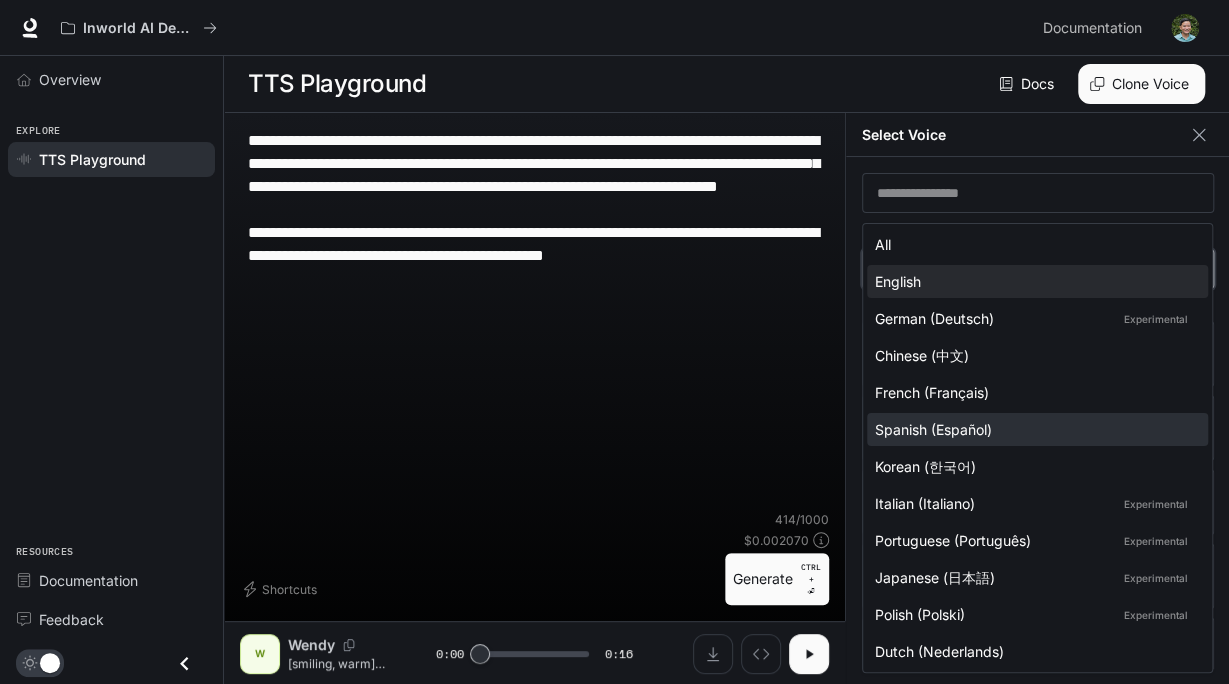 type on "*****" 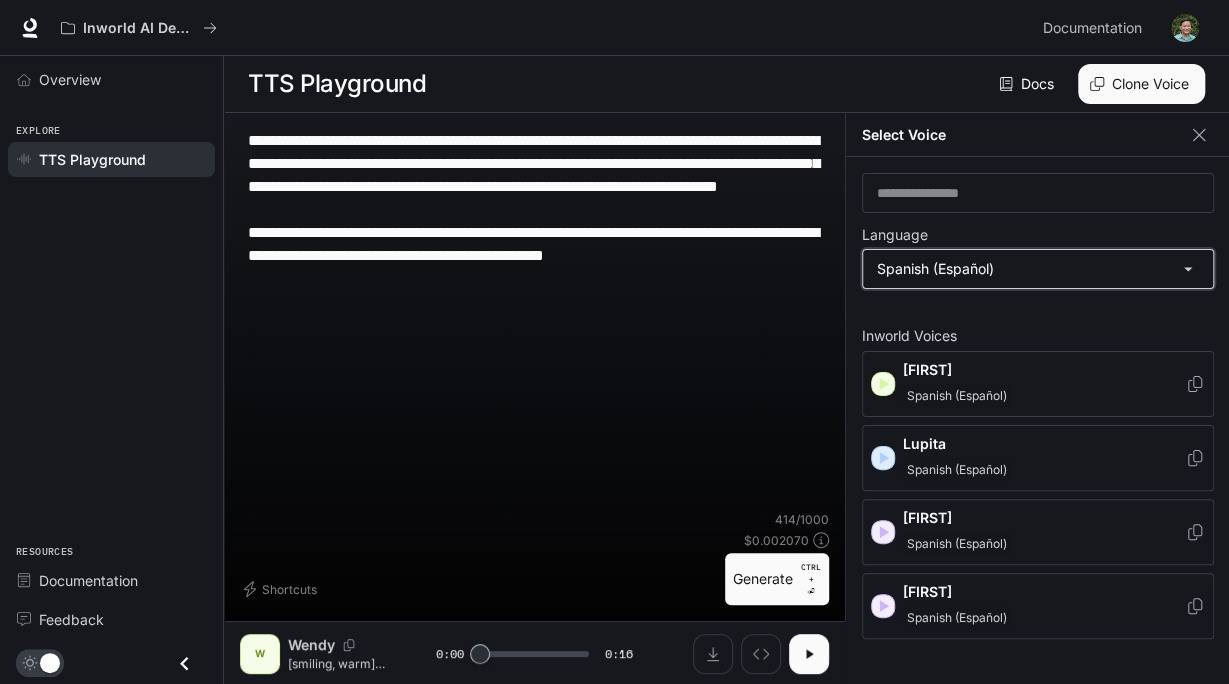 scroll, scrollTop: 0, scrollLeft: 0, axis: both 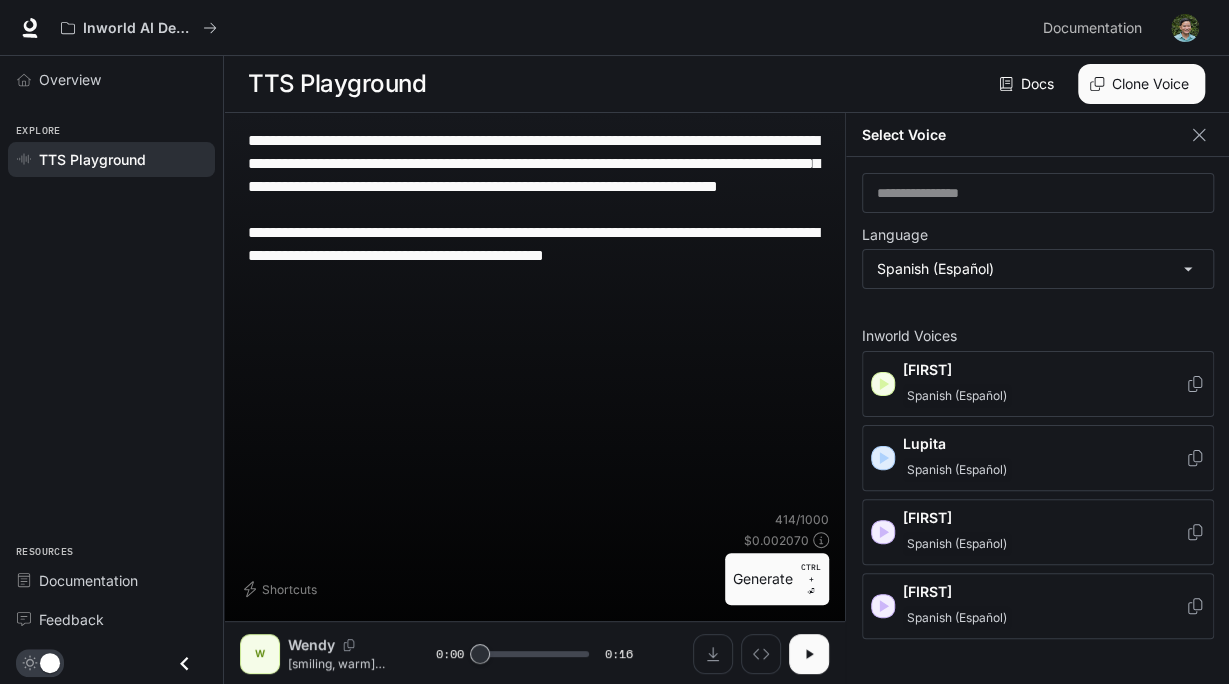 click on "**********" at bounding box center [534, 209] 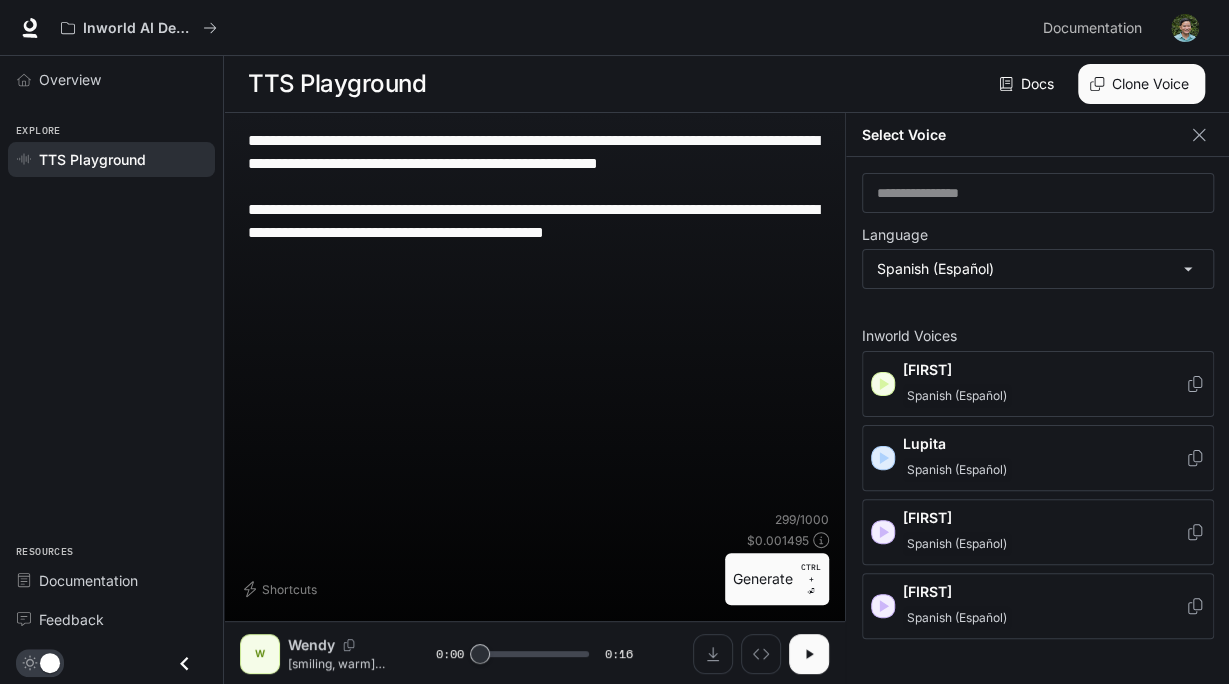type on "**********" 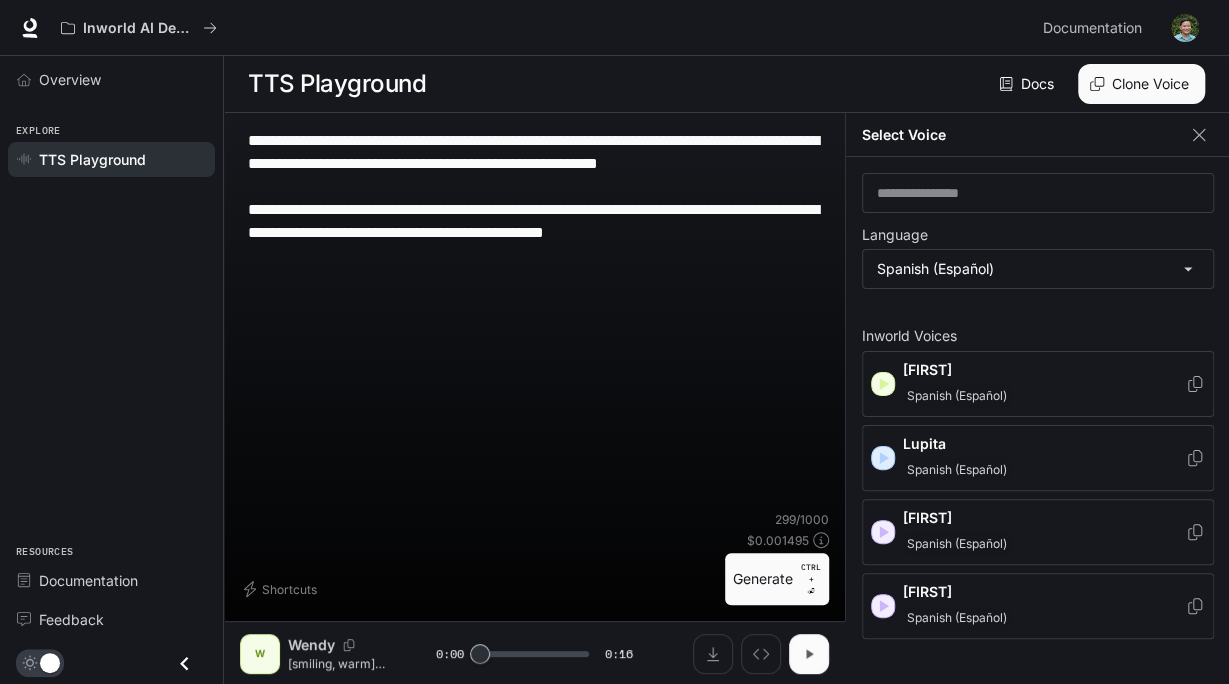 click 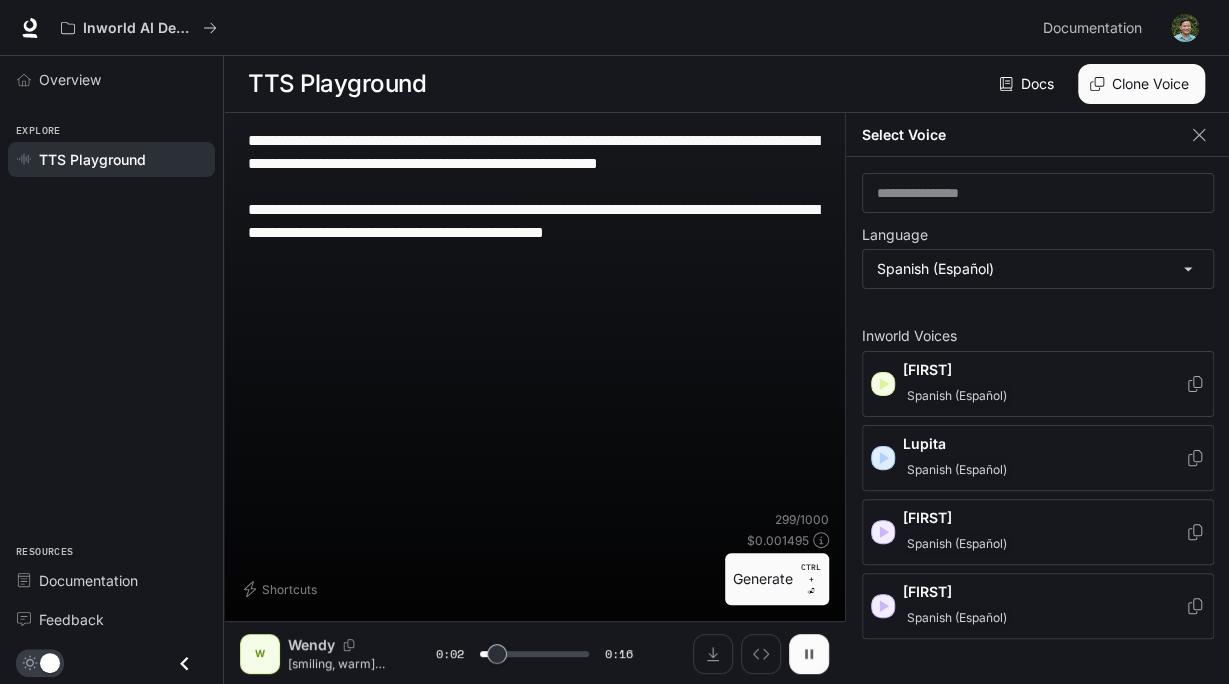 click 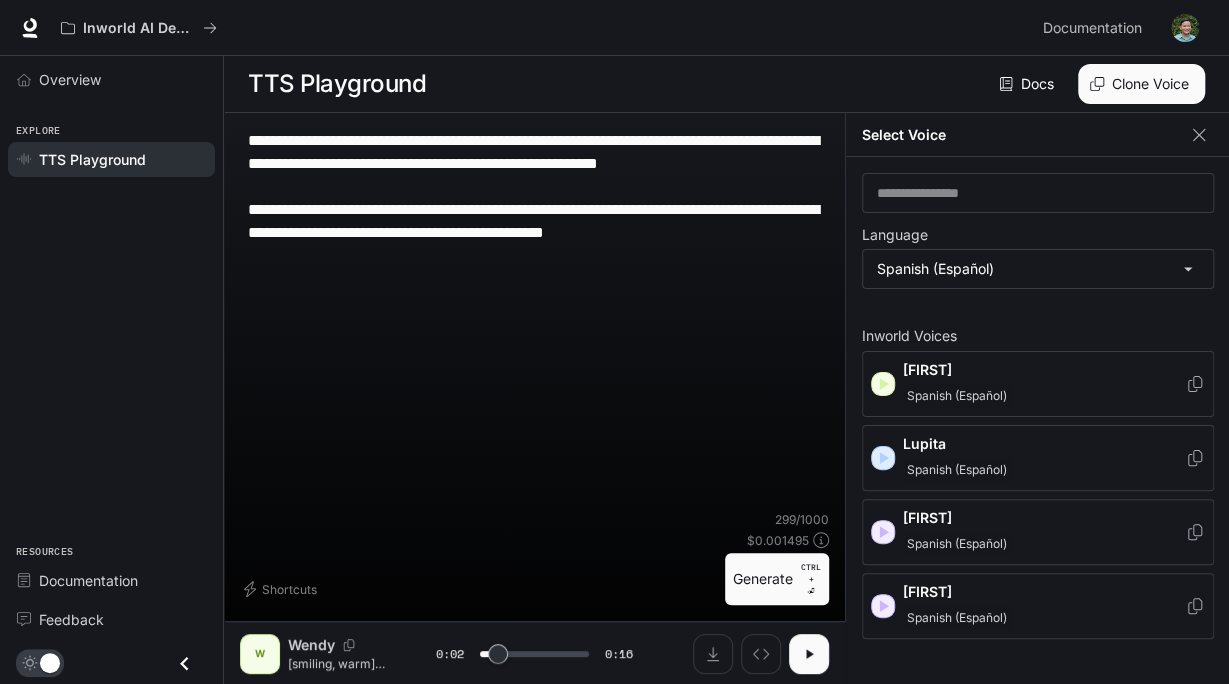 type on "***" 